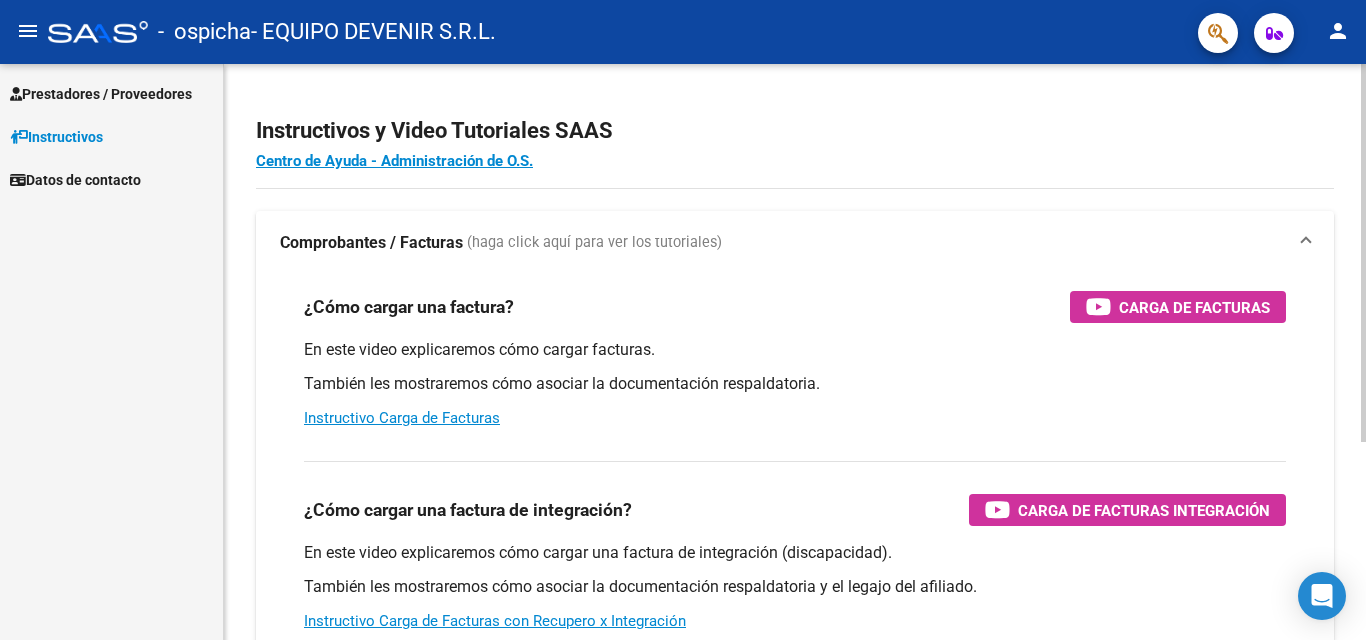 scroll, scrollTop: 0, scrollLeft: 0, axis: both 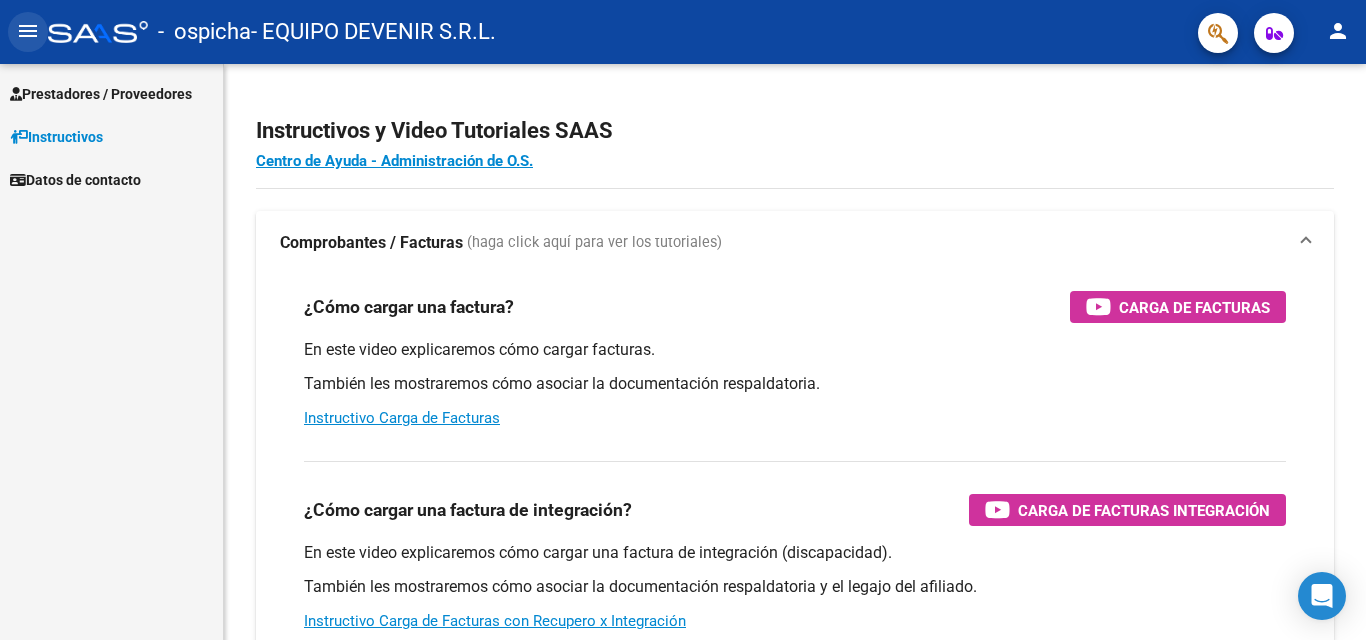 click on "menu" 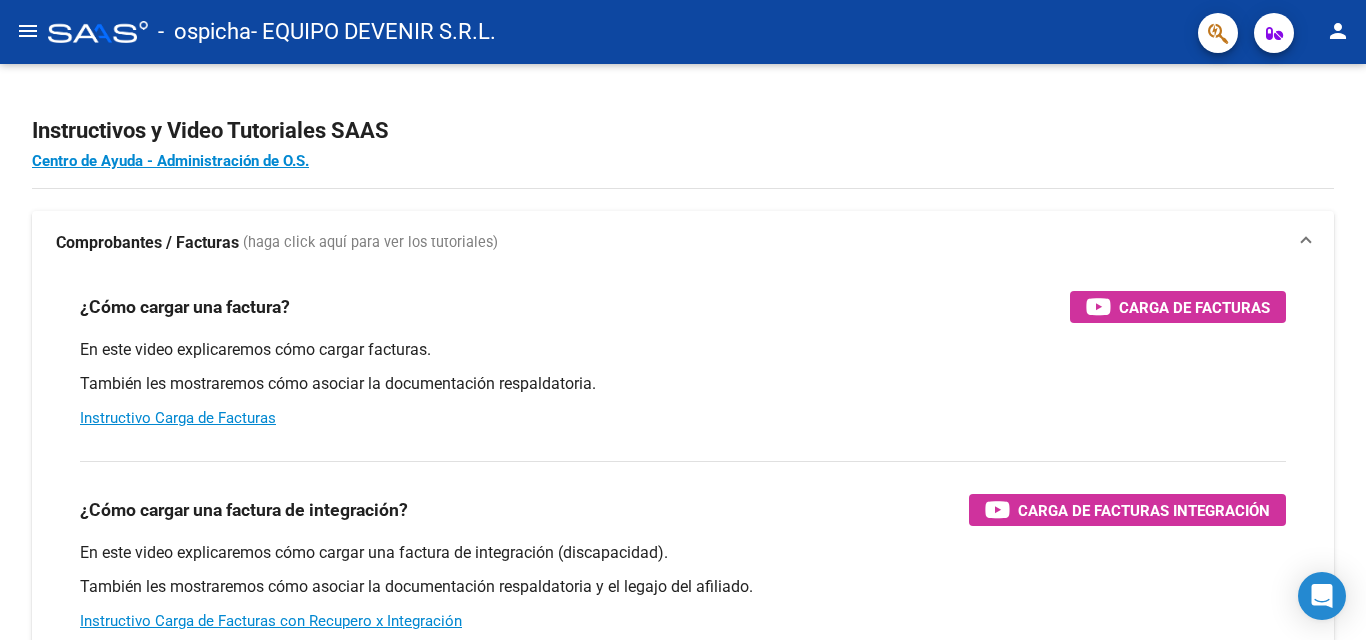 click on "menu" 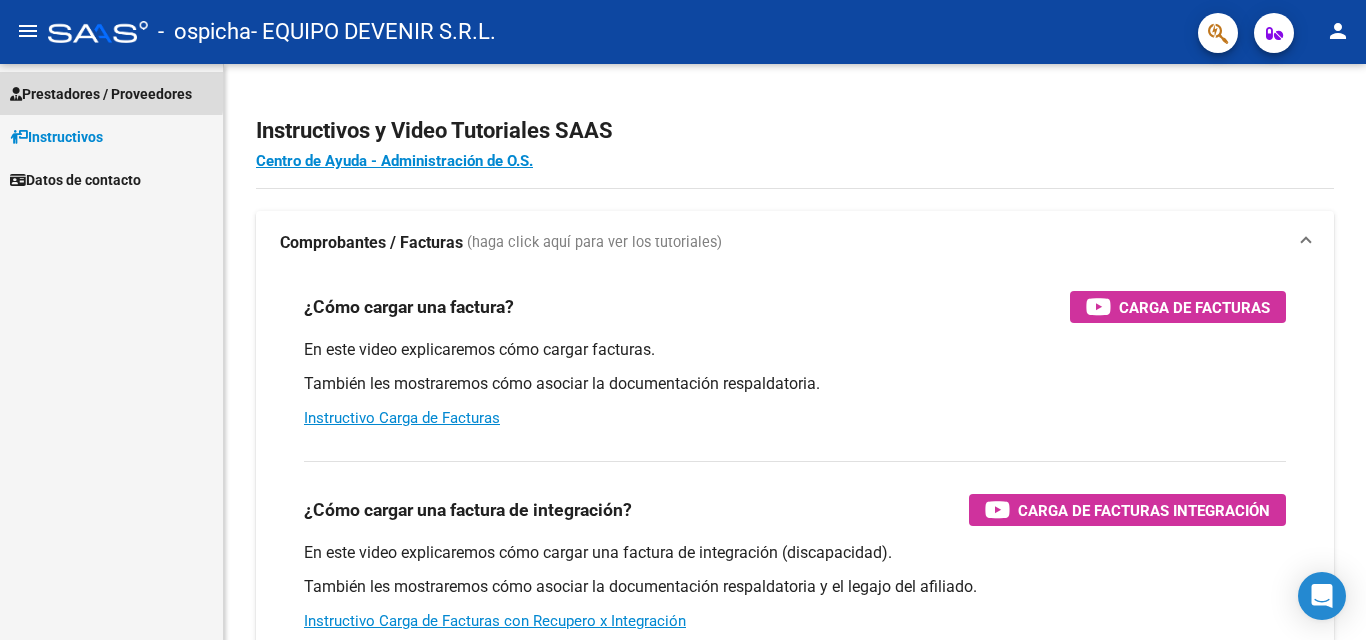 click on "Prestadores / Proveedores" at bounding box center [101, 94] 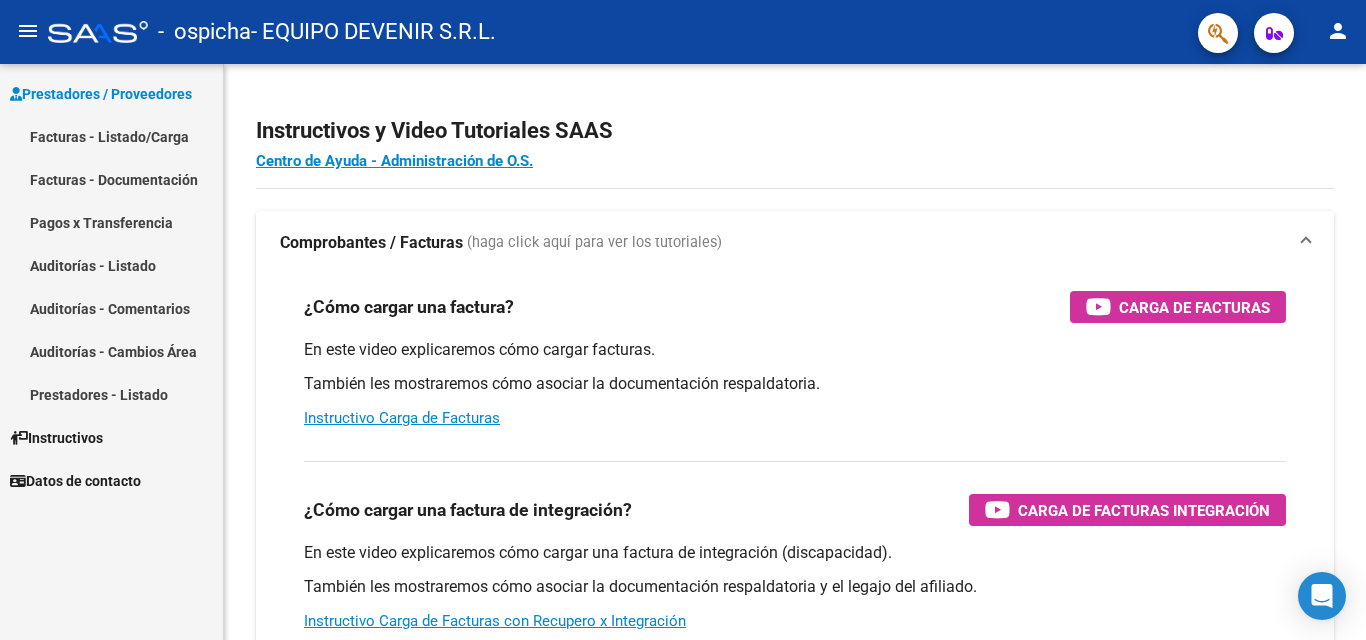 click on "Facturas - Listado/Carga" at bounding box center (111, 136) 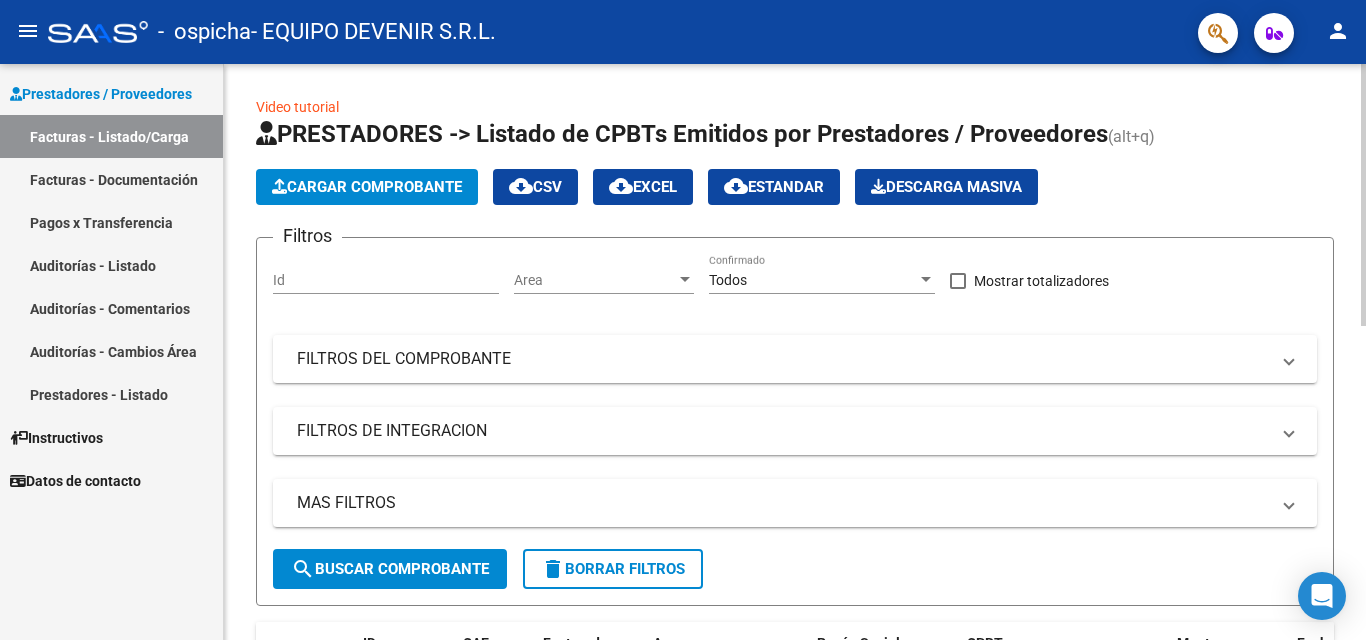 click on "Cargar Comprobante" 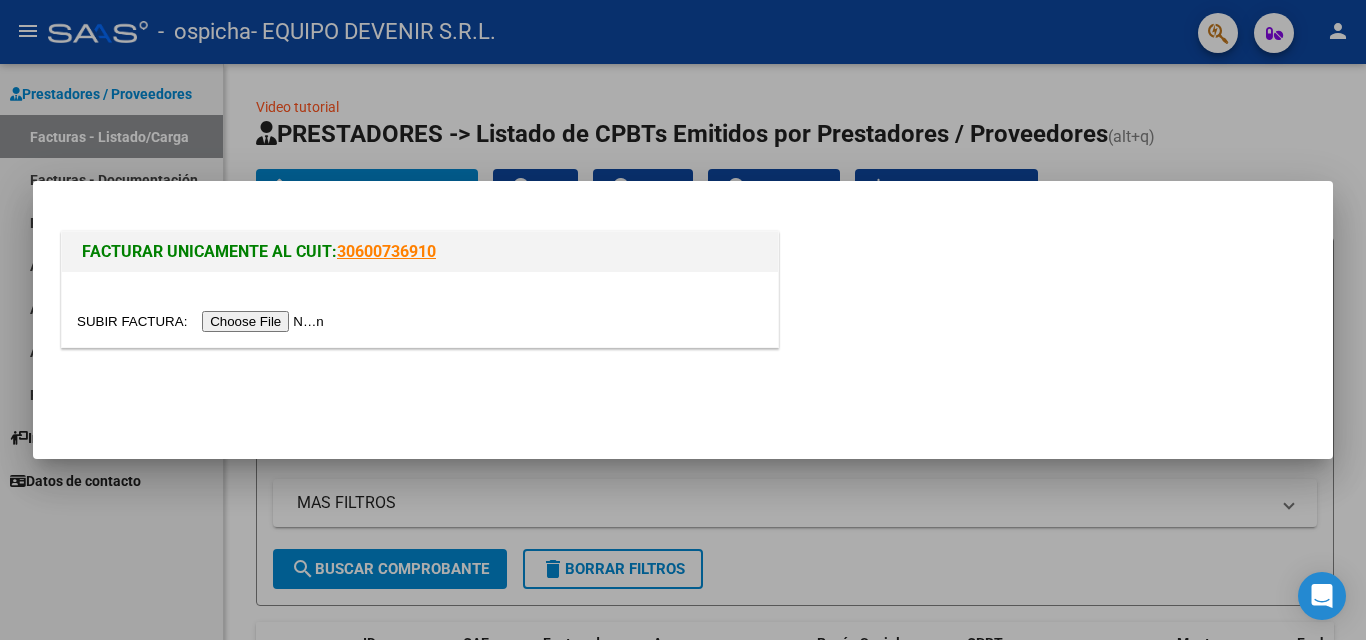 click at bounding box center [203, 321] 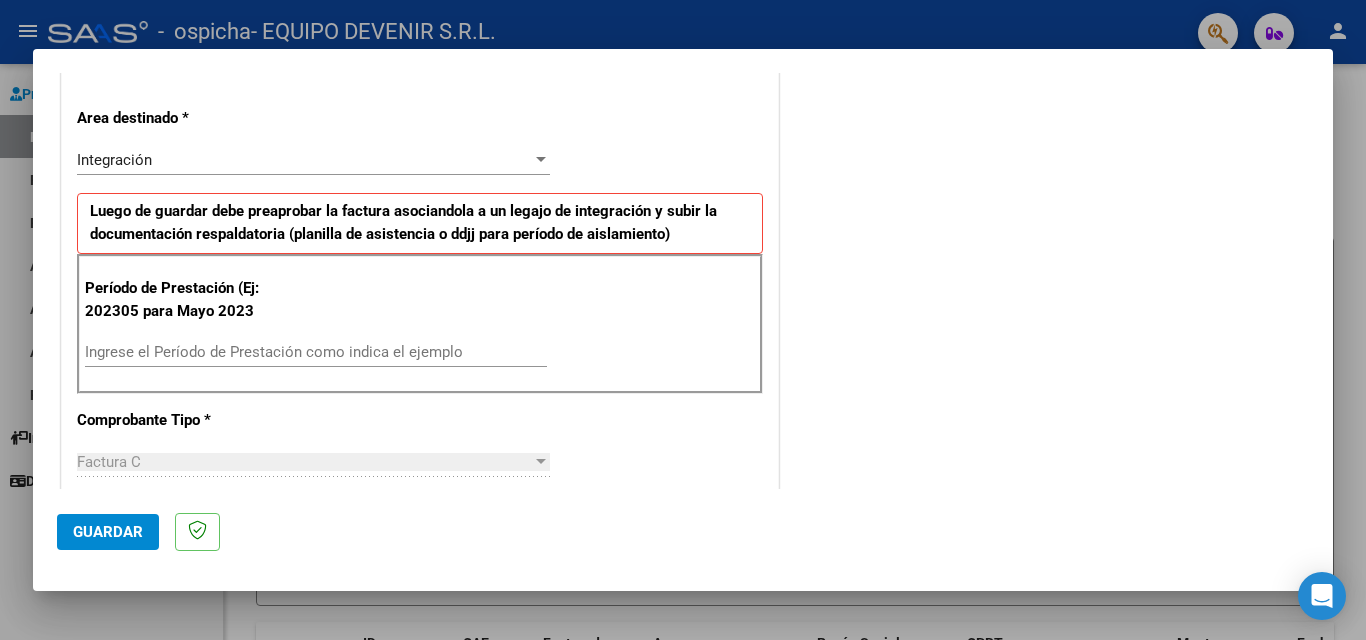 scroll, scrollTop: 500, scrollLeft: 0, axis: vertical 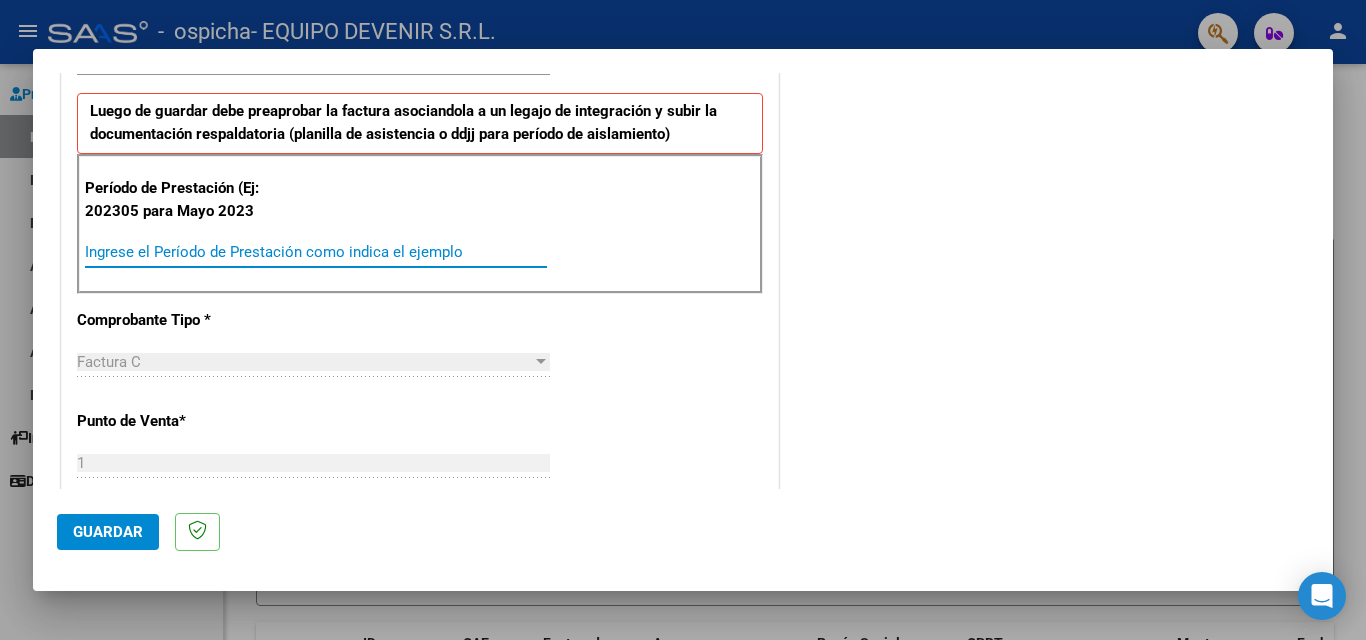 click on "Ingrese el Período de Prestación como indica el ejemplo" at bounding box center (316, 252) 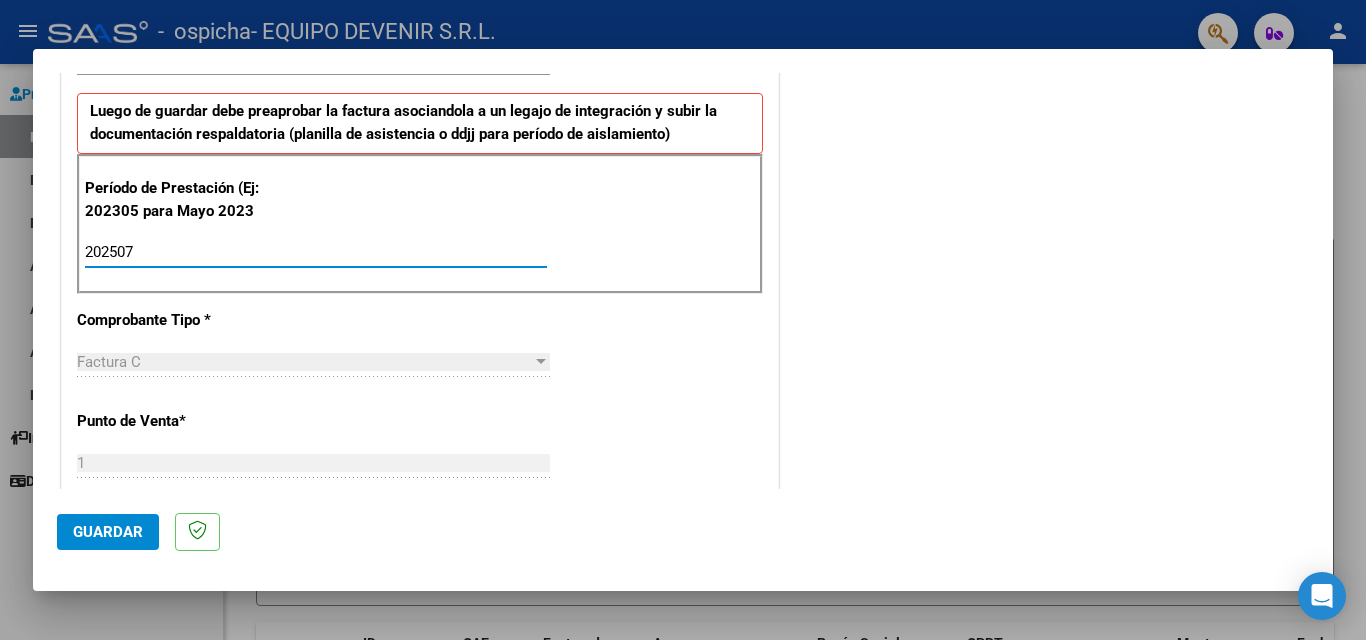 type on "202507" 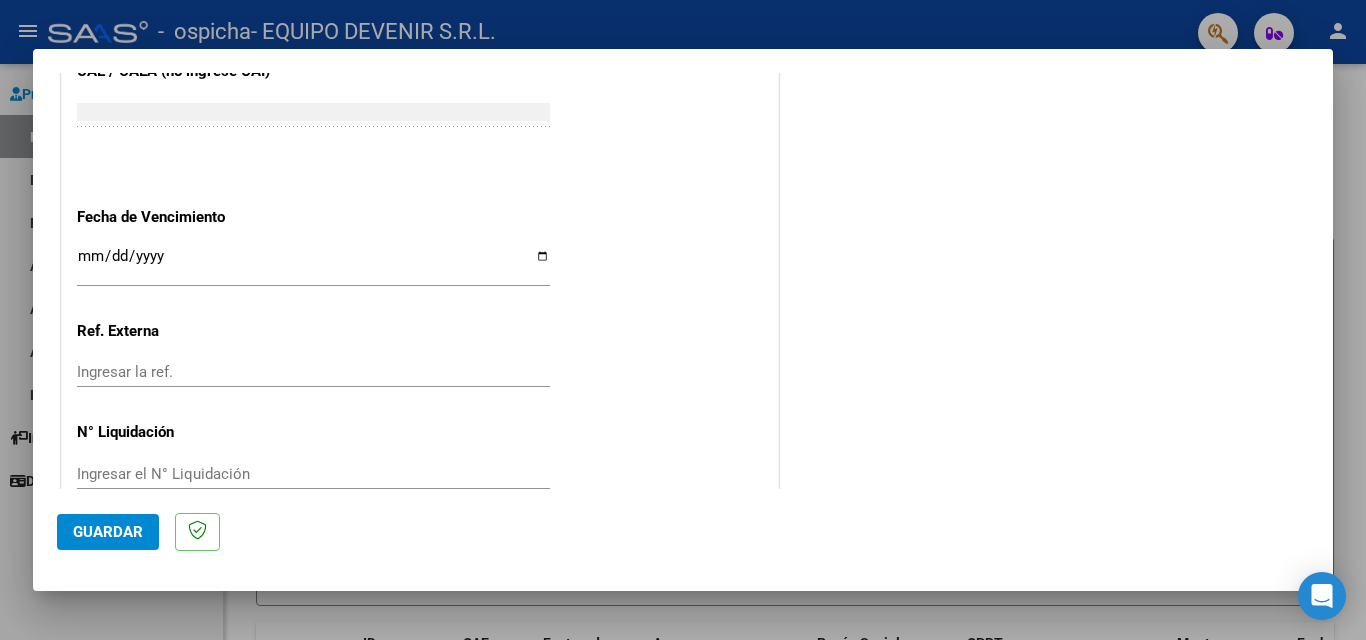 scroll, scrollTop: 1300, scrollLeft: 0, axis: vertical 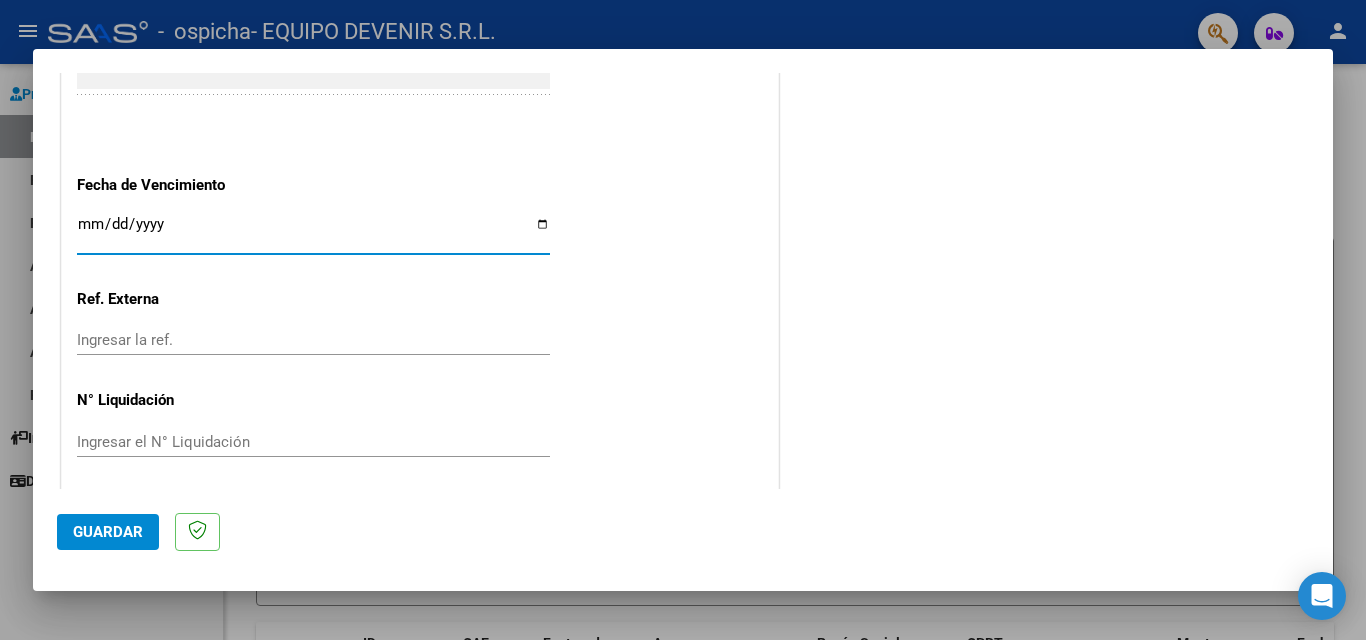 click on "Ingresar la fecha" at bounding box center [313, 232] 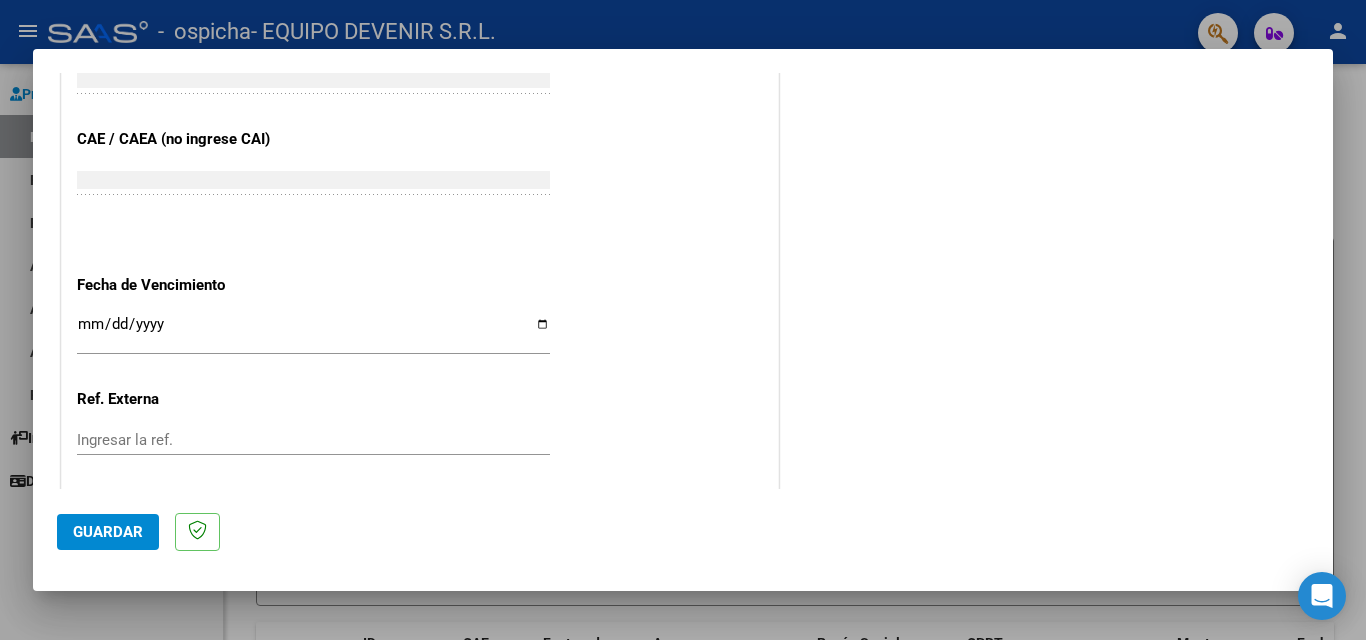 scroll, scrollTop: 1306, scrollLeft: 0, axis: vertical 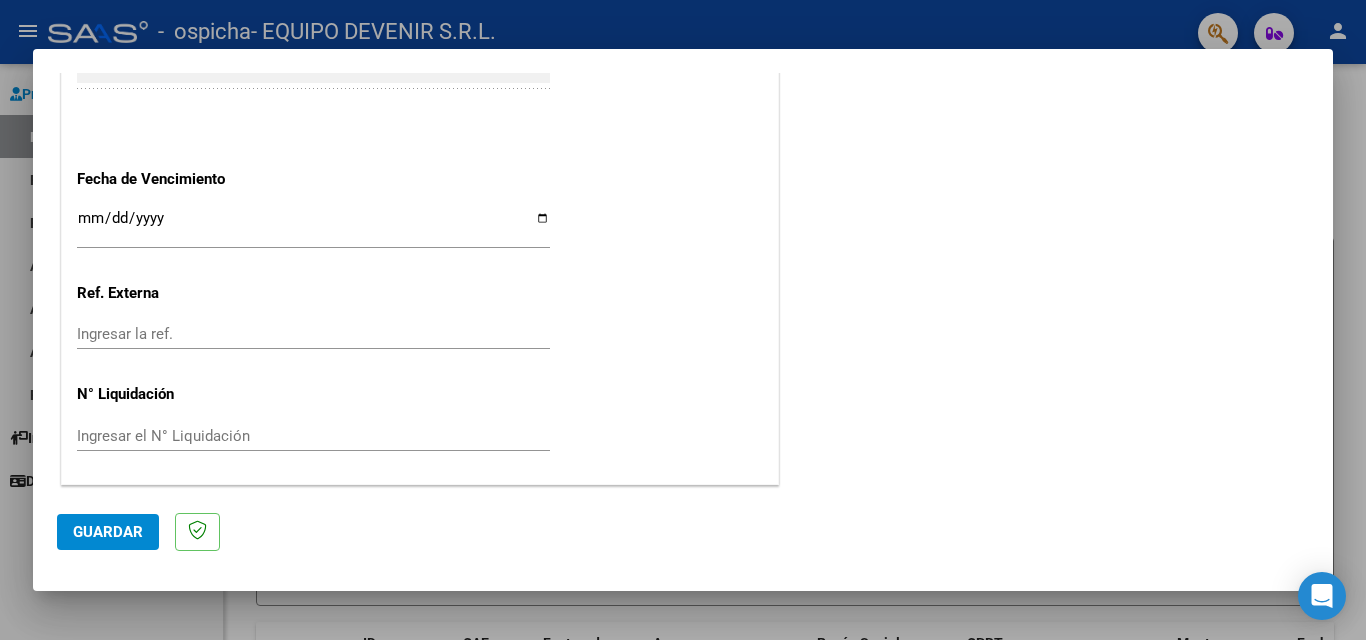 click on "Ingresar la fecha" at bounding box center (313, 226) 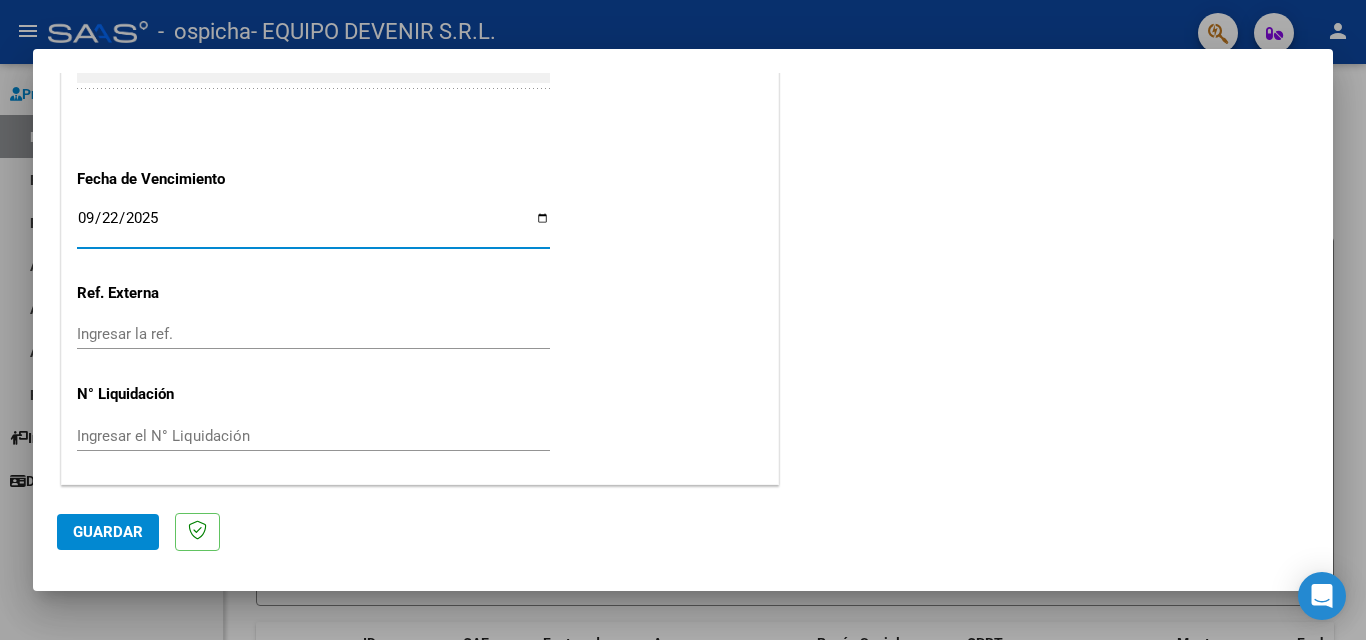 type on "2025-09-22" 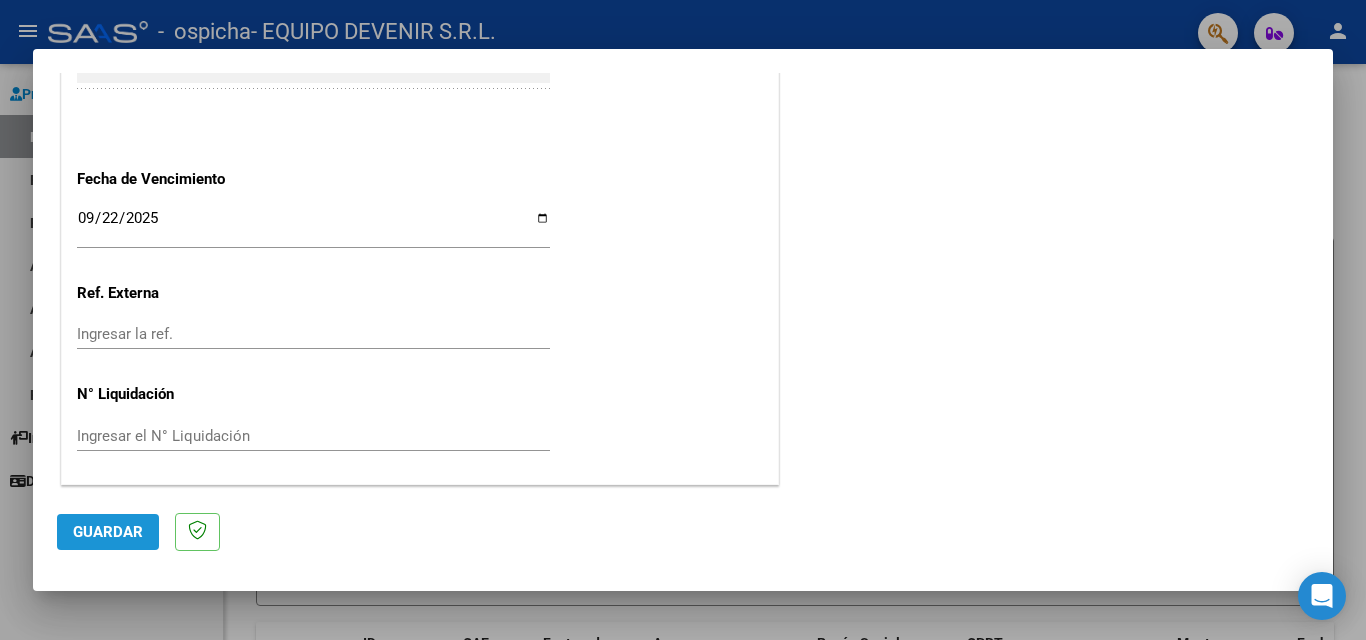 click on "Guardar" 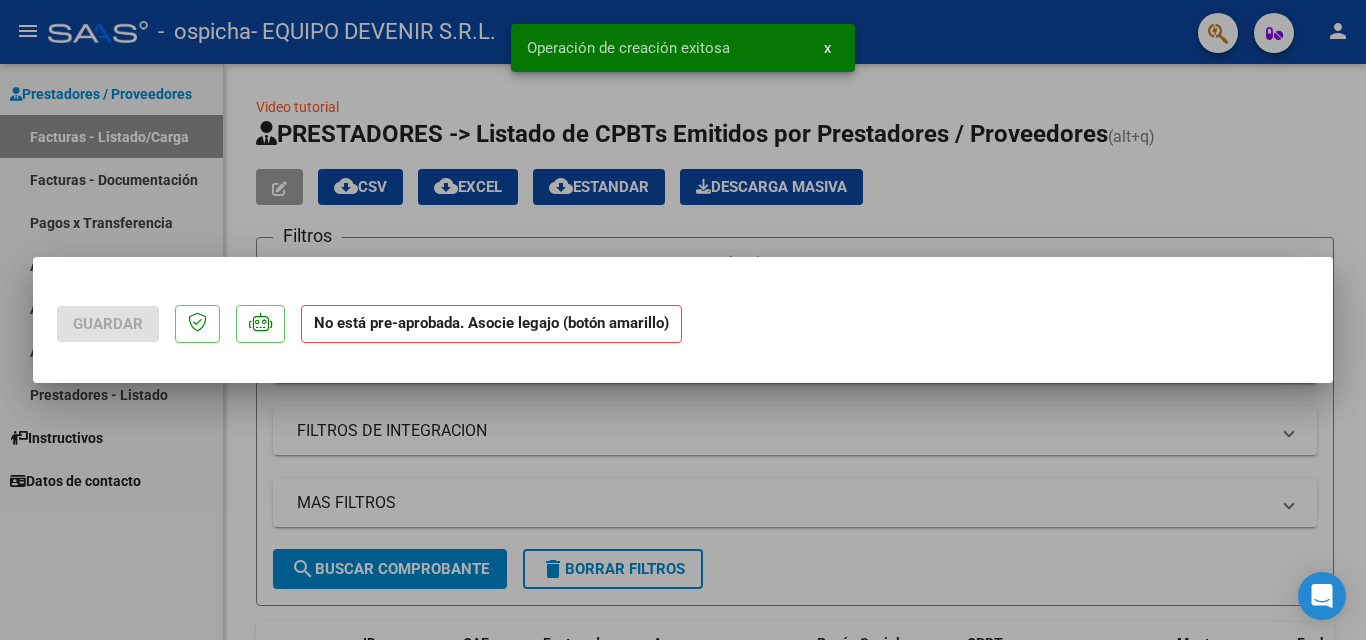 scroll, scrollTop: 0, scrollLeft: 0, axis: both 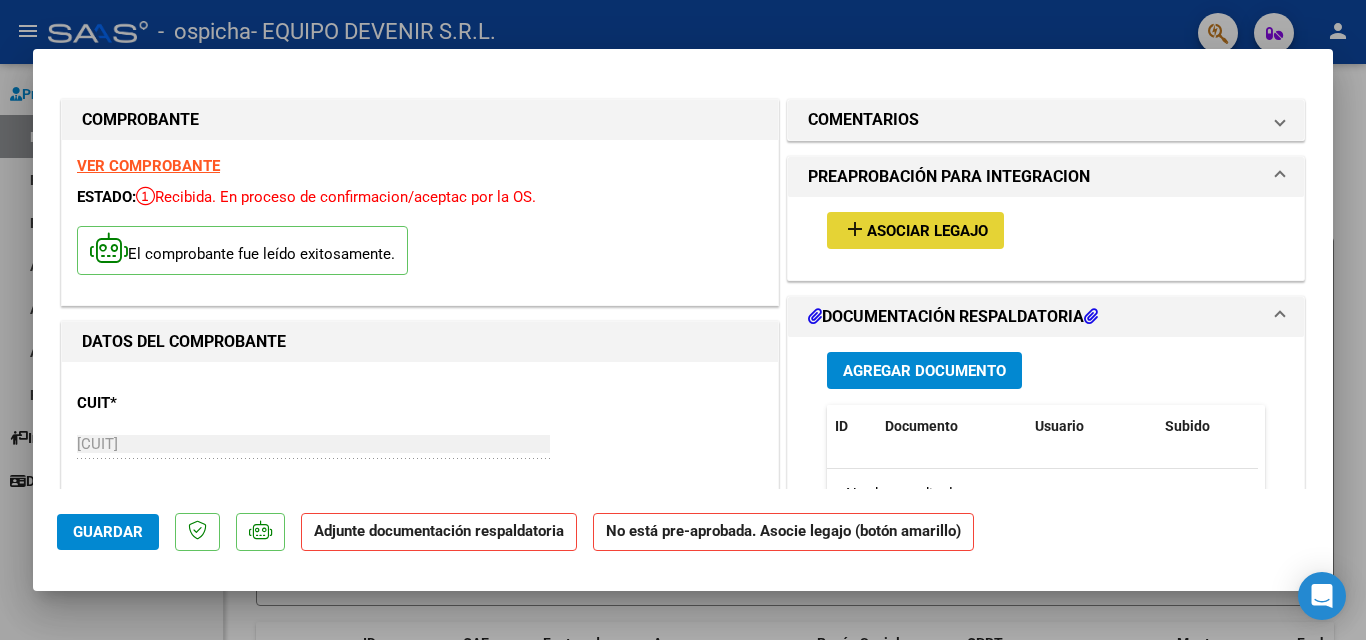 click on "Asociar Legajo" at bounding box center [927, 231] 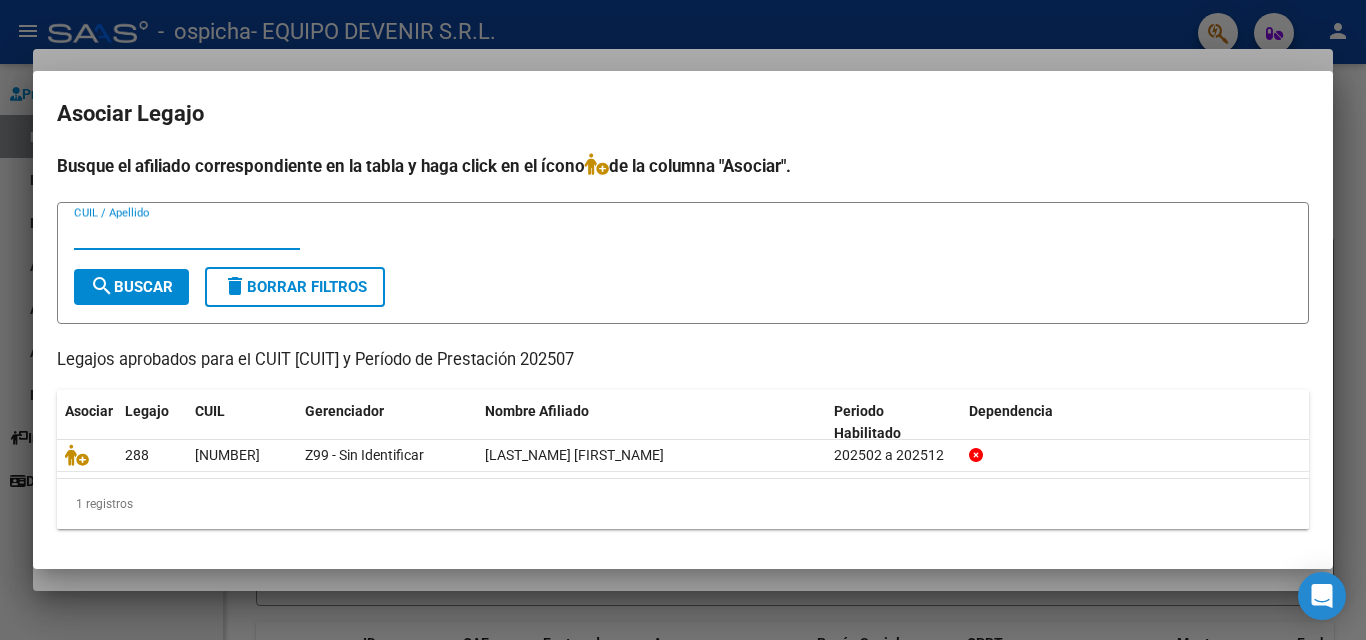 click on "CUIL / Apellido" at bounding box center (187, 234) 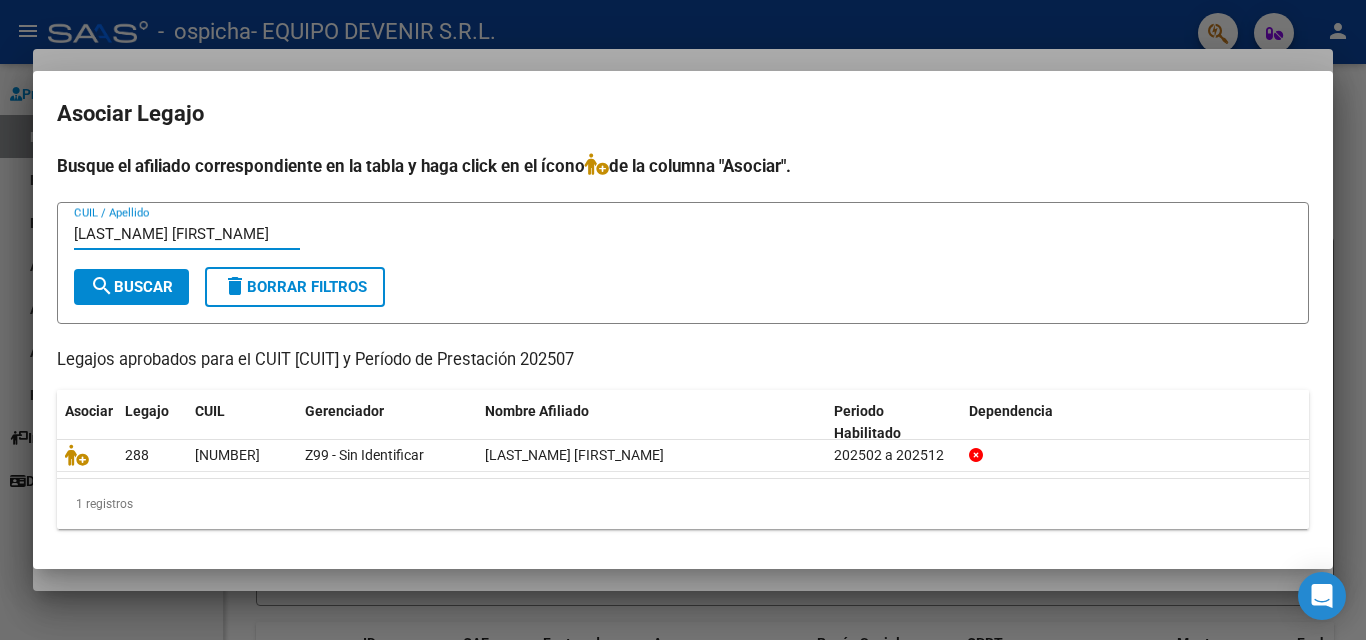 type on "[LAST_NAME] [FIRST_NAME]" 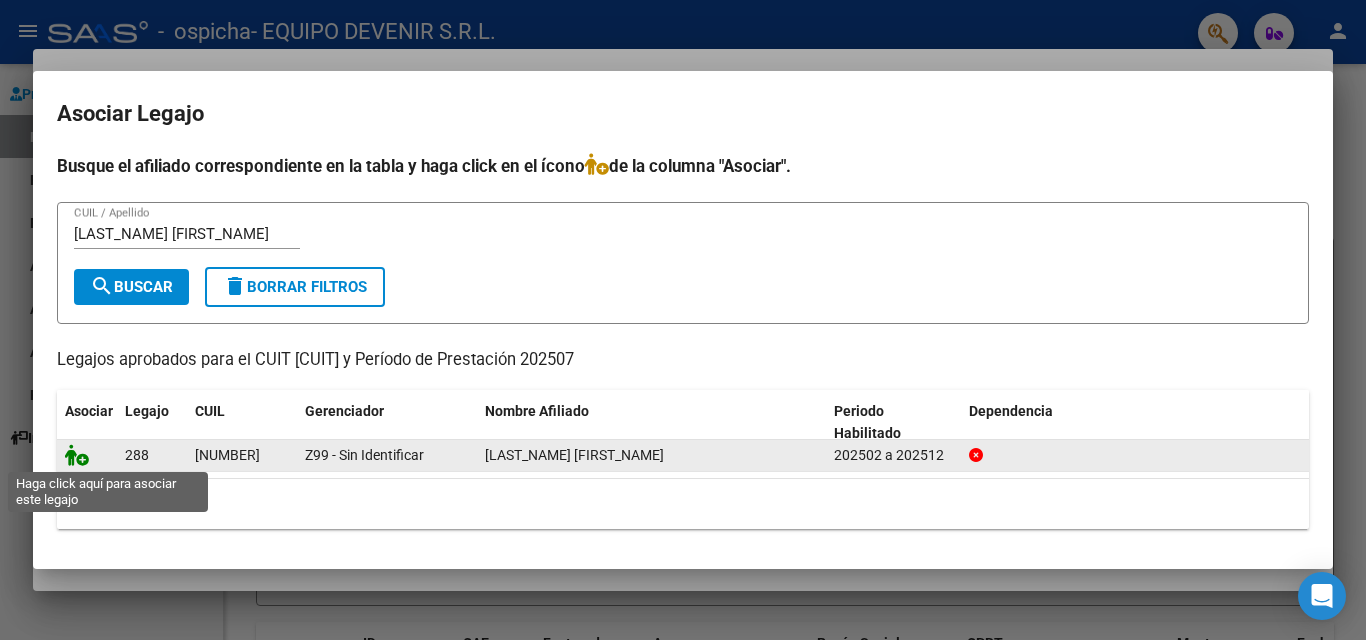 click 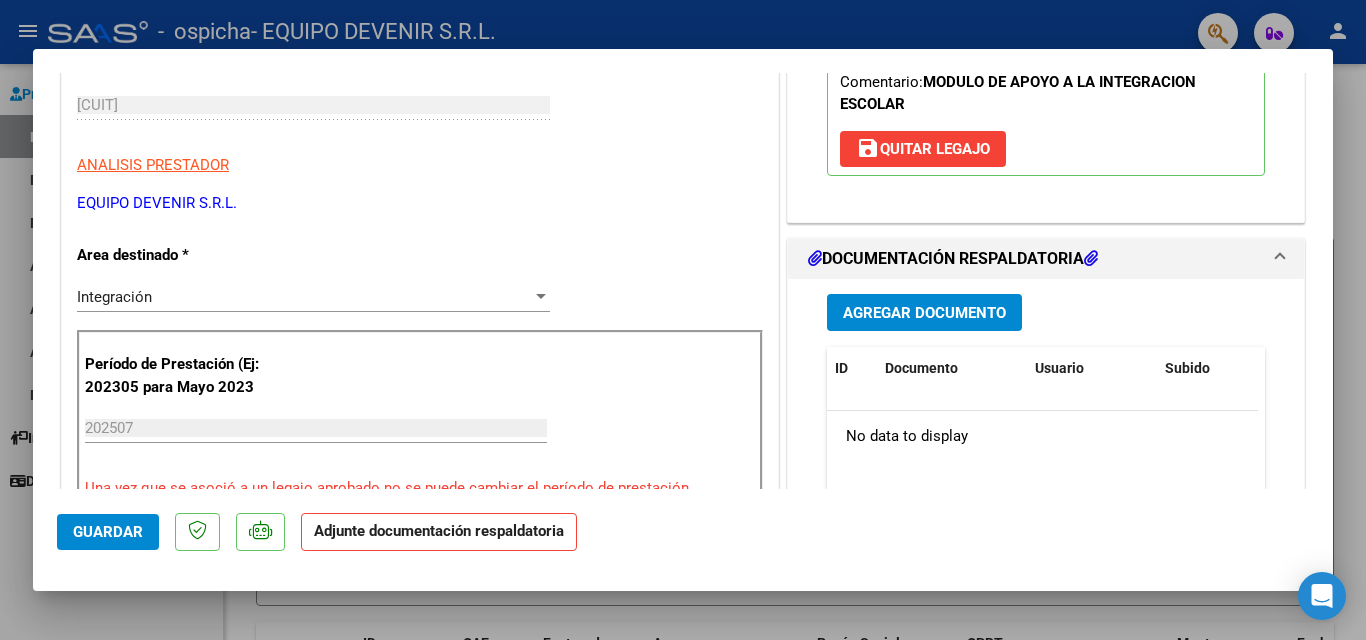 scroll, scrollTop: 274, scrollLeft: 0, axis: vertical 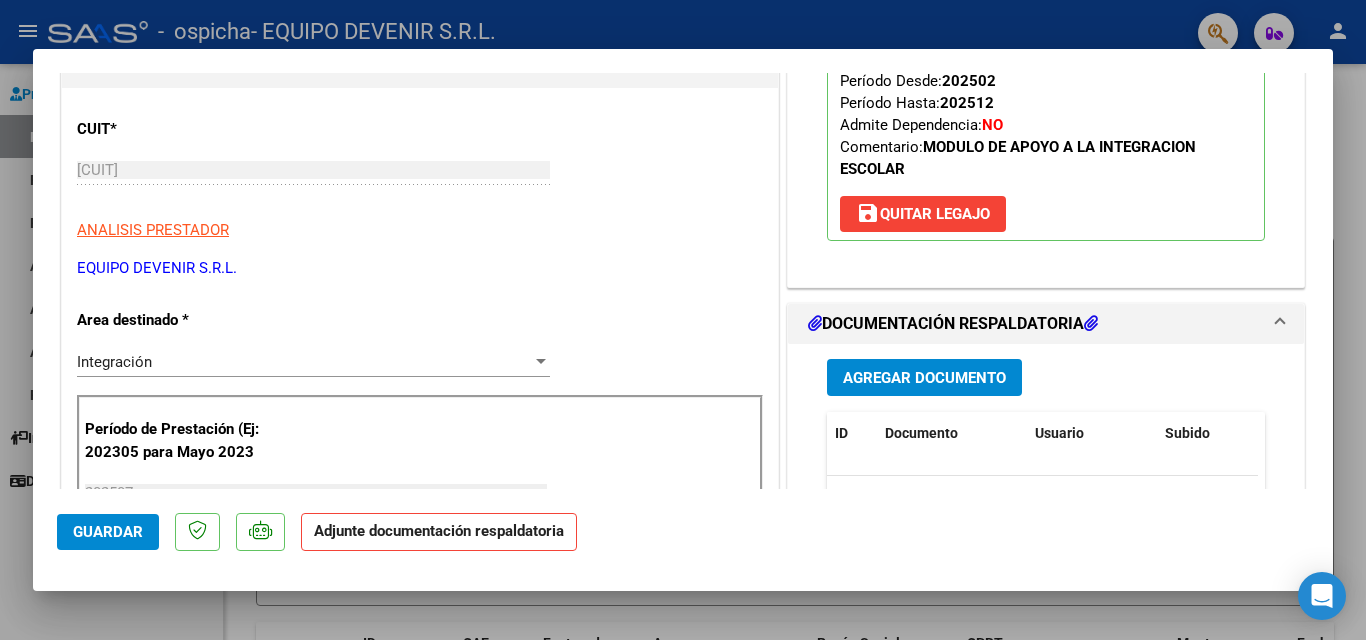click on "Agregar Documento" at bounding box center (924, 378) 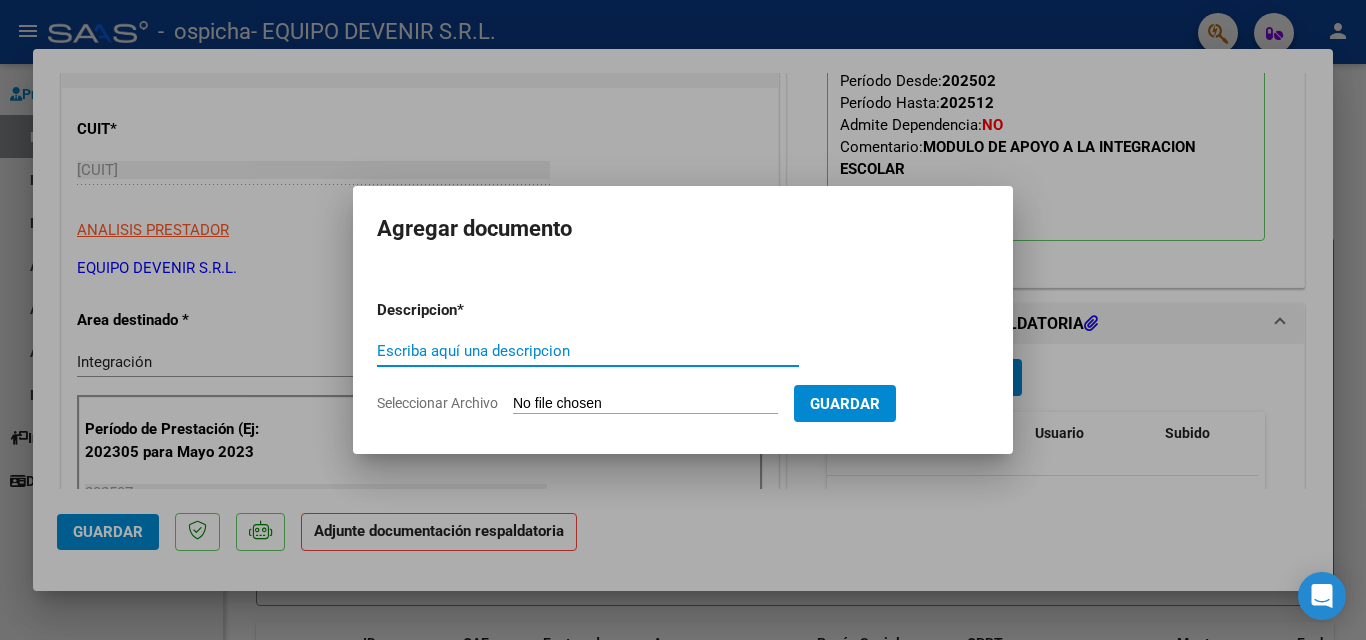 click on "Escriba aquí una descripcion" at bounding box center (588, 351) 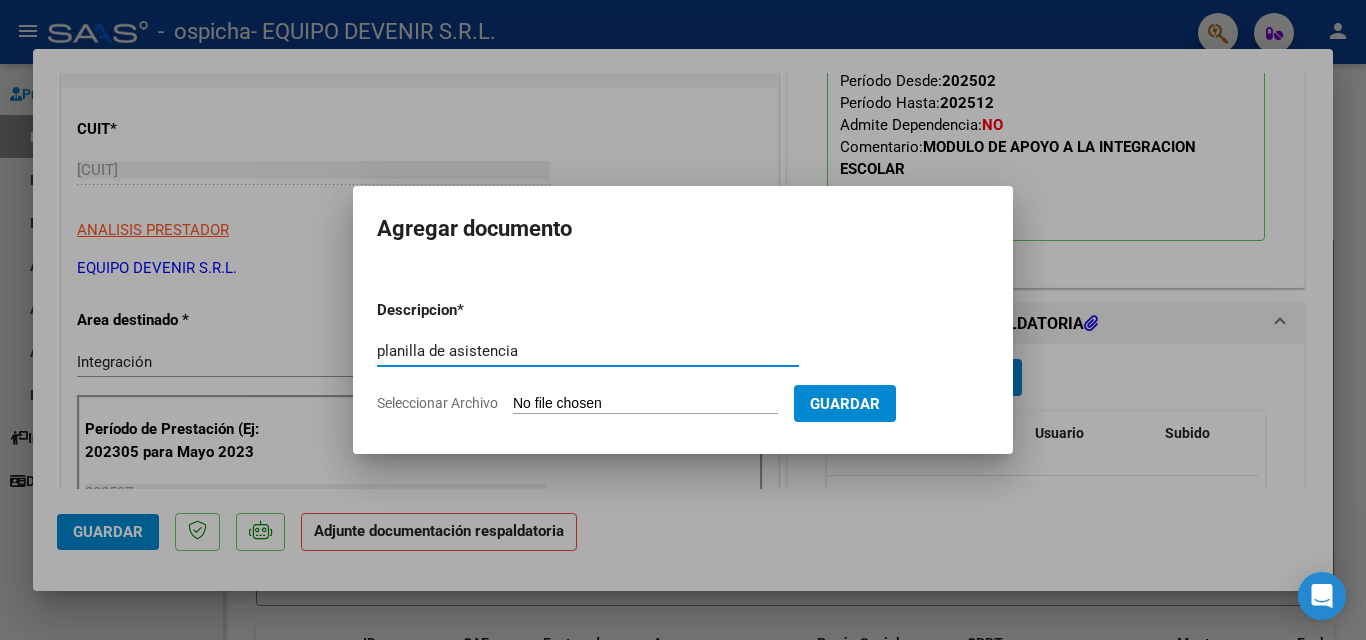 type on "planilla de asistencia" 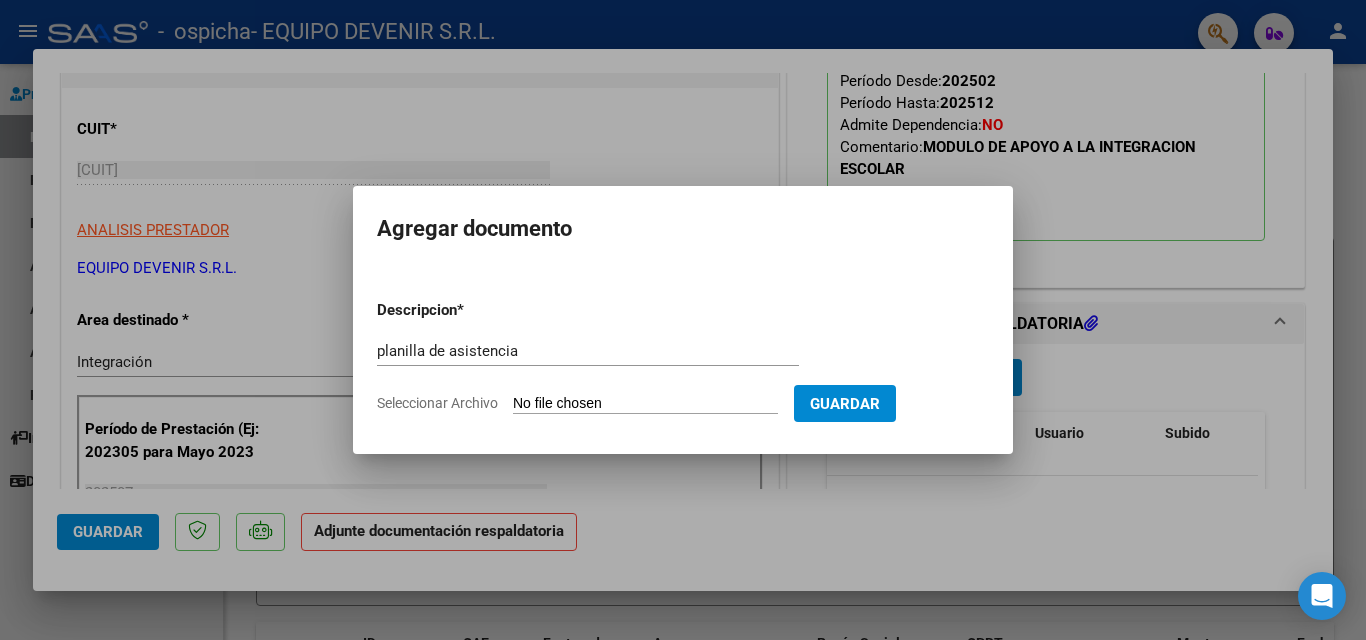 type on "C:\fakepath\ospicha, [LAST_NAME] [FIRST_NAME], asistencia.pdf" 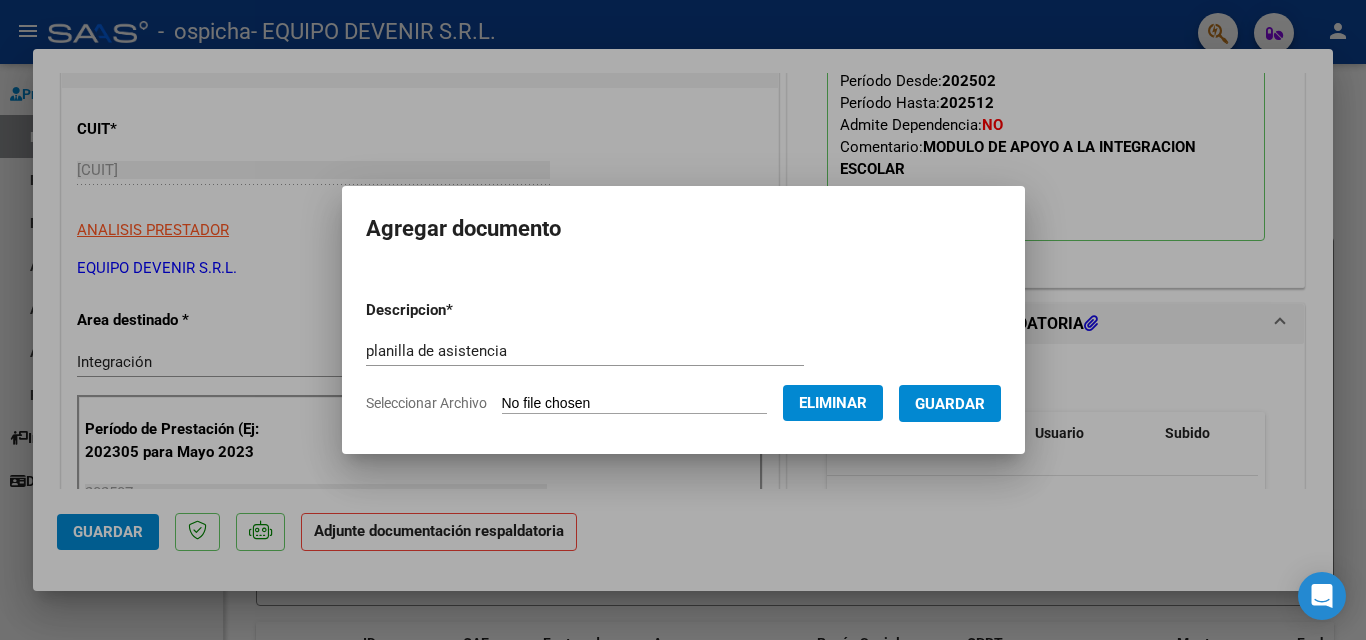 click on "Guardar" at bounding box center [950, 404] 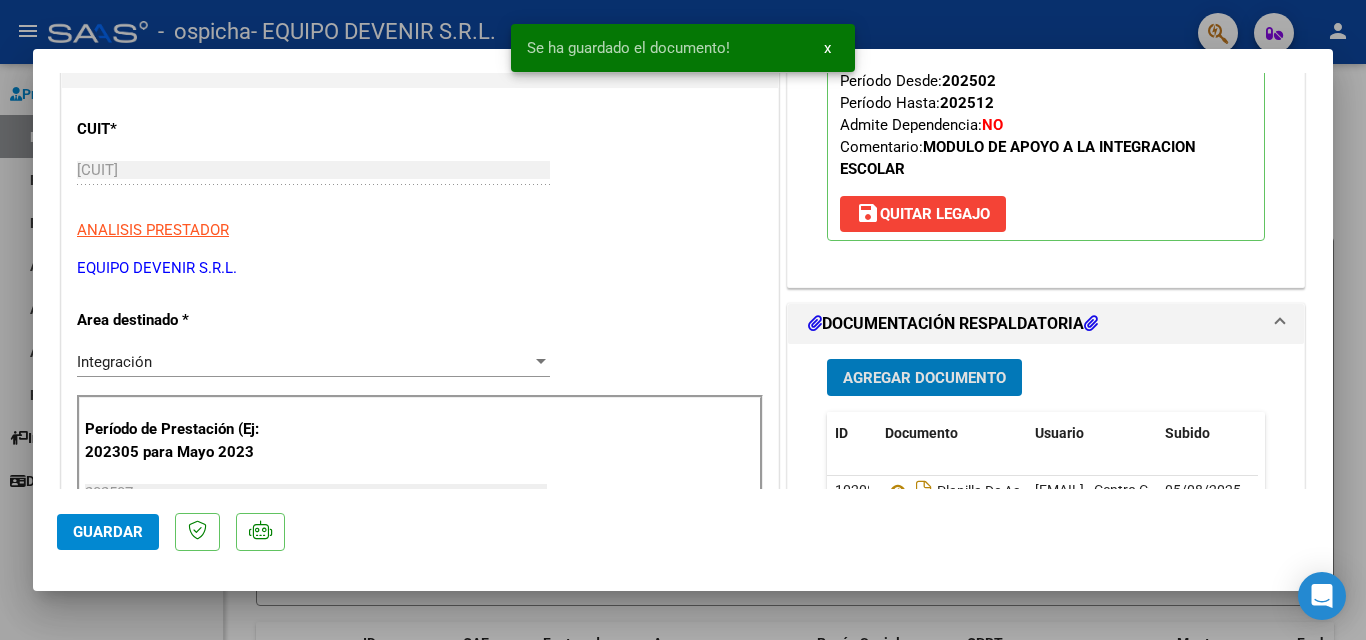 click on "Agregar Documento" at bounding box center (924, 378) 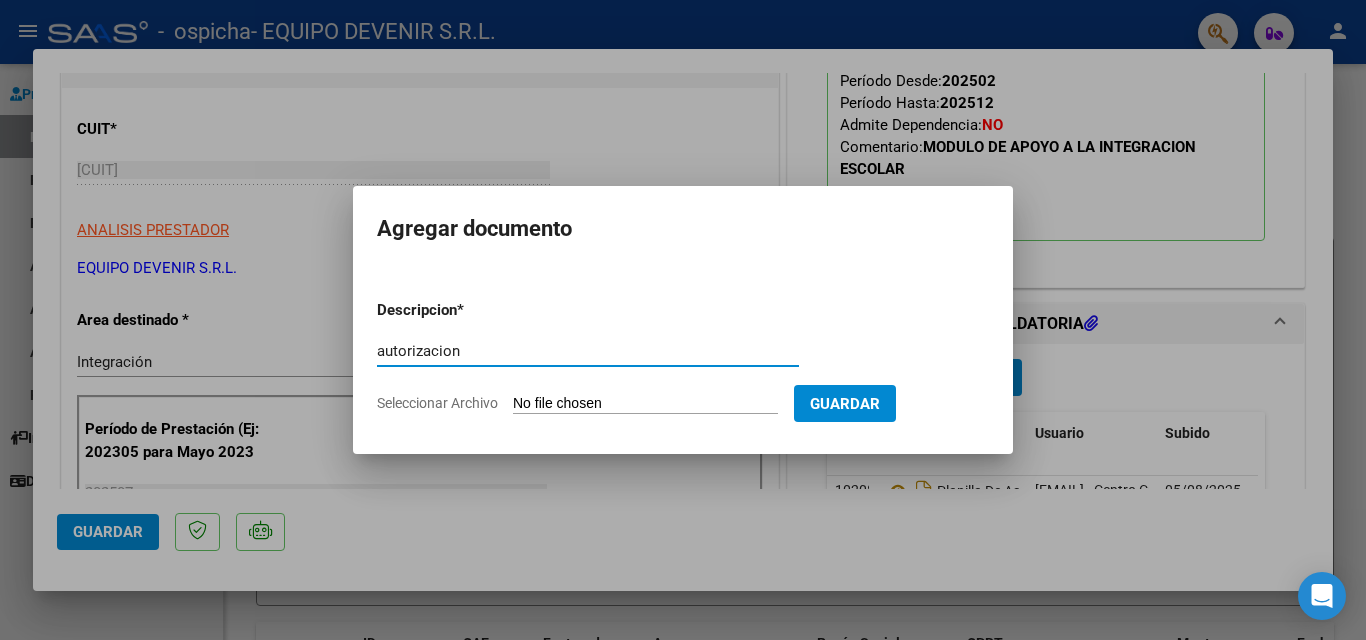 type on "autorizacion" 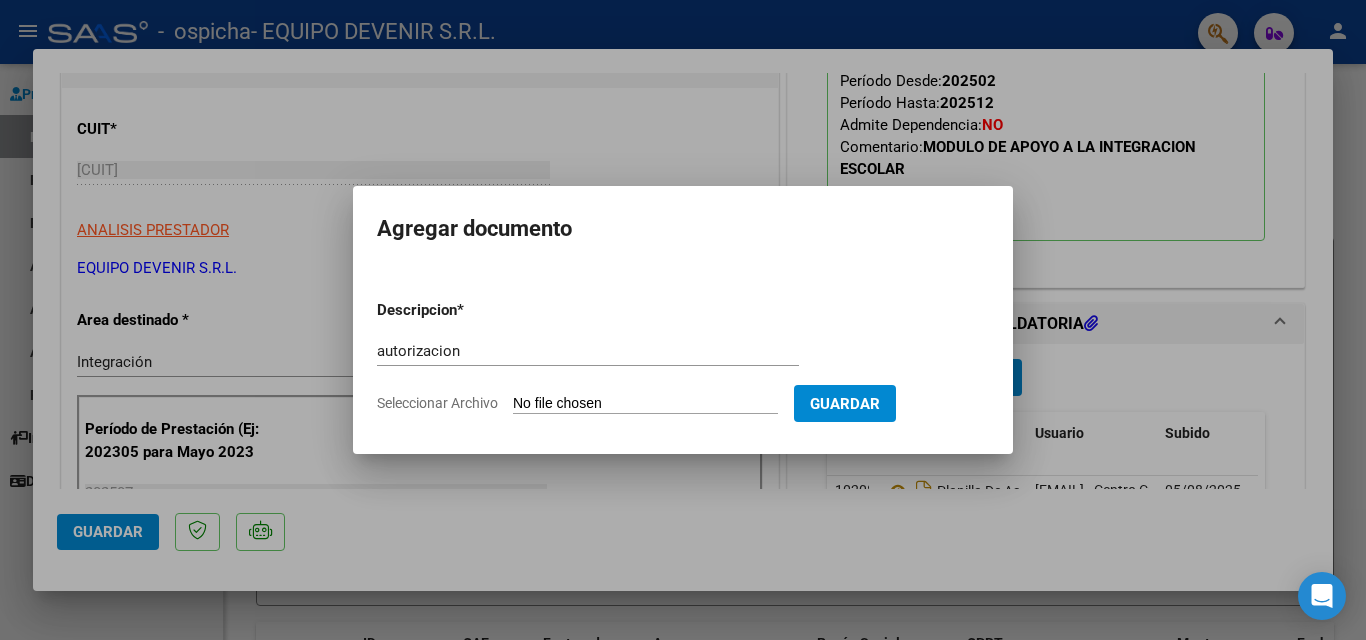 type on "C:\fakepath\Ospicha, [LAST_NAME], autoriz Feb a Diciembre.pdf" 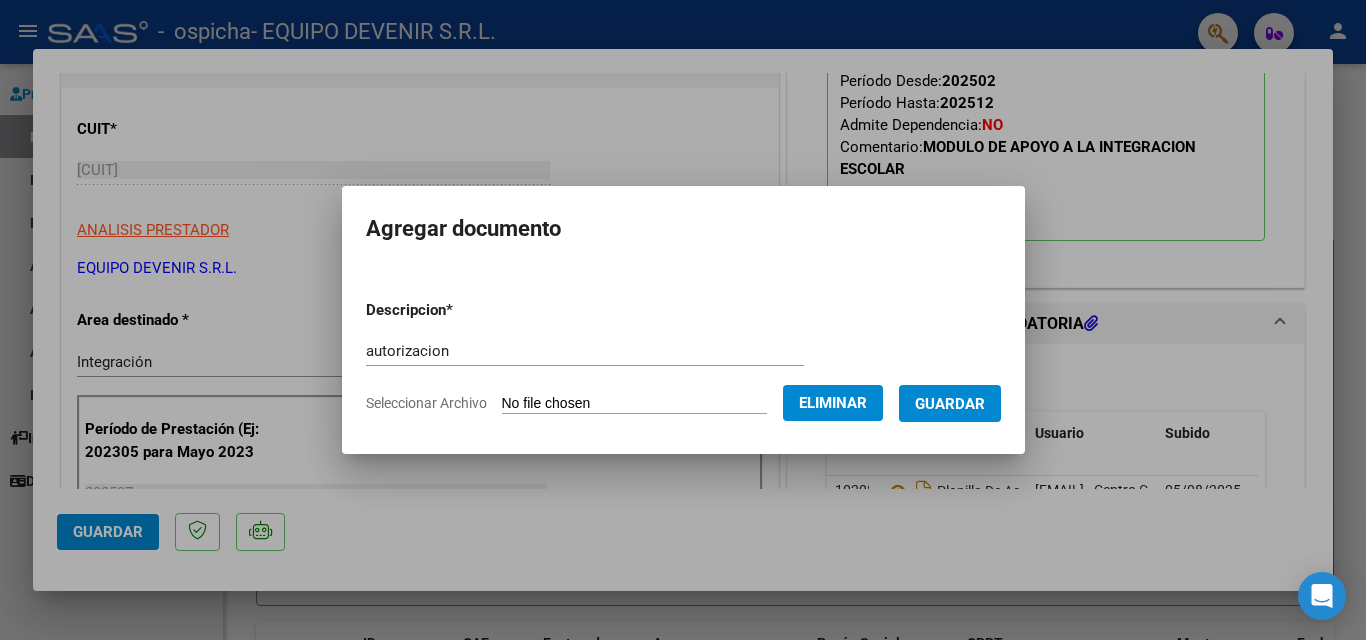 click on "Guardar" at bounding box center [950, 404] 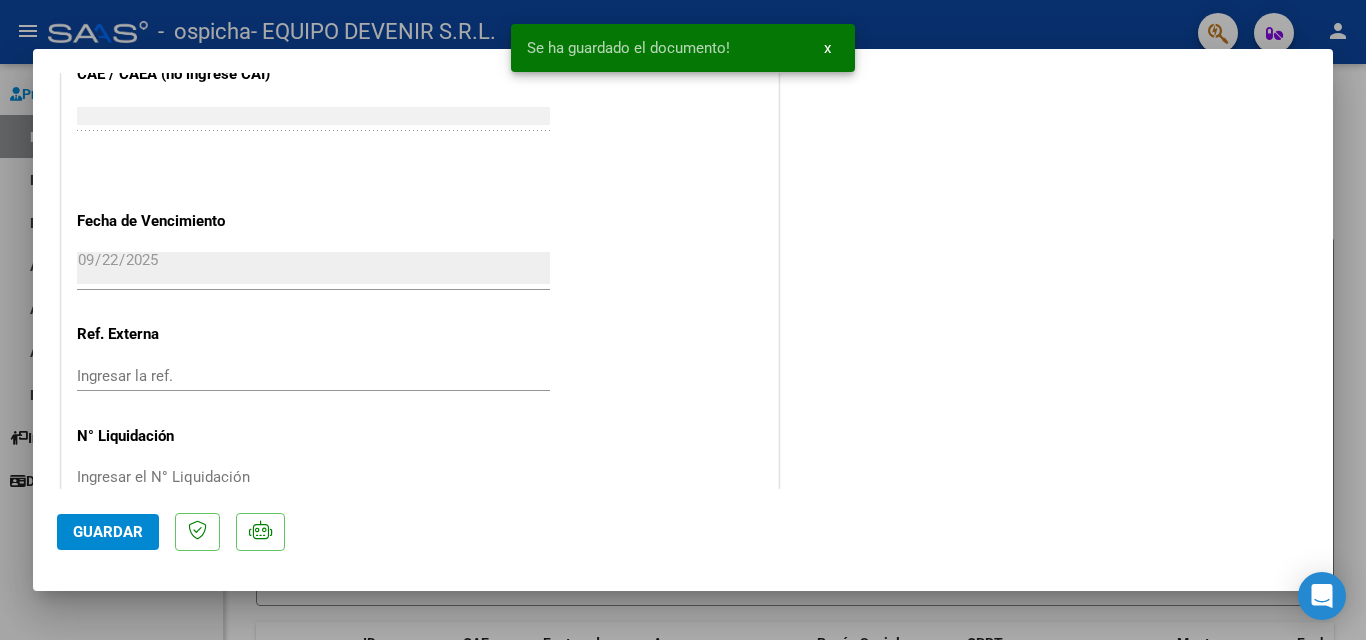 scroll, scrollTop: 1374, scrollLeft: 0, axis: vertical 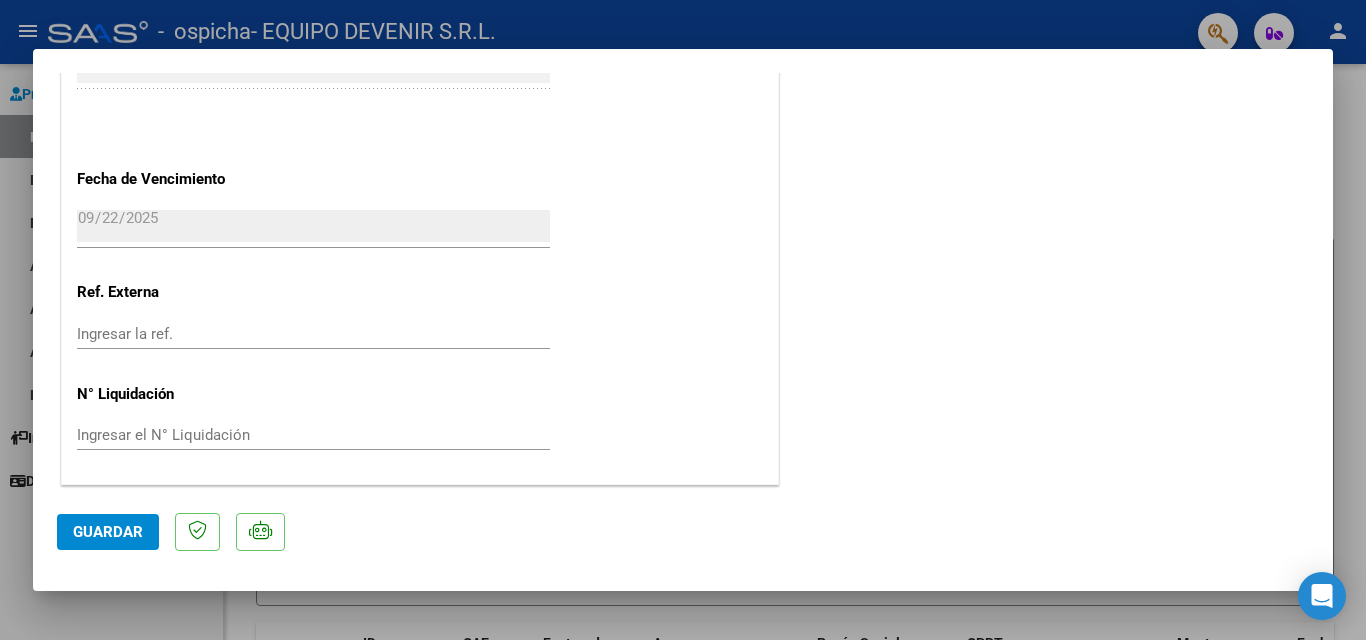 click on "Guardar" 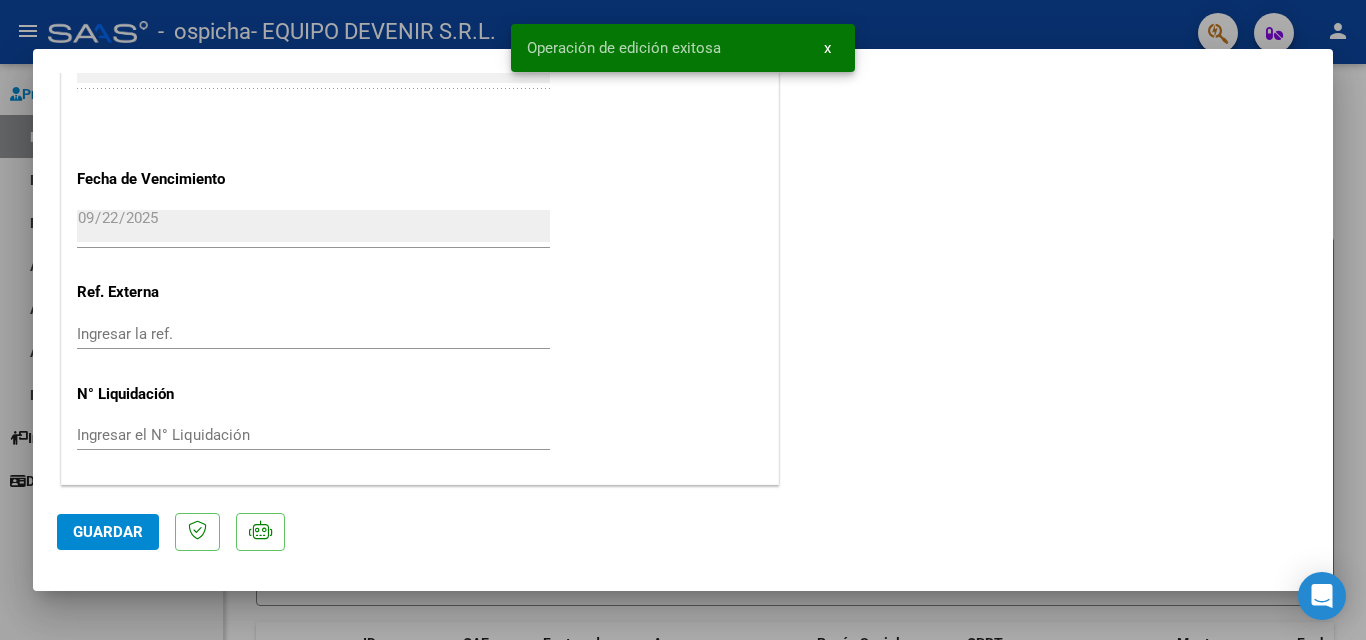 click on "Guardar" 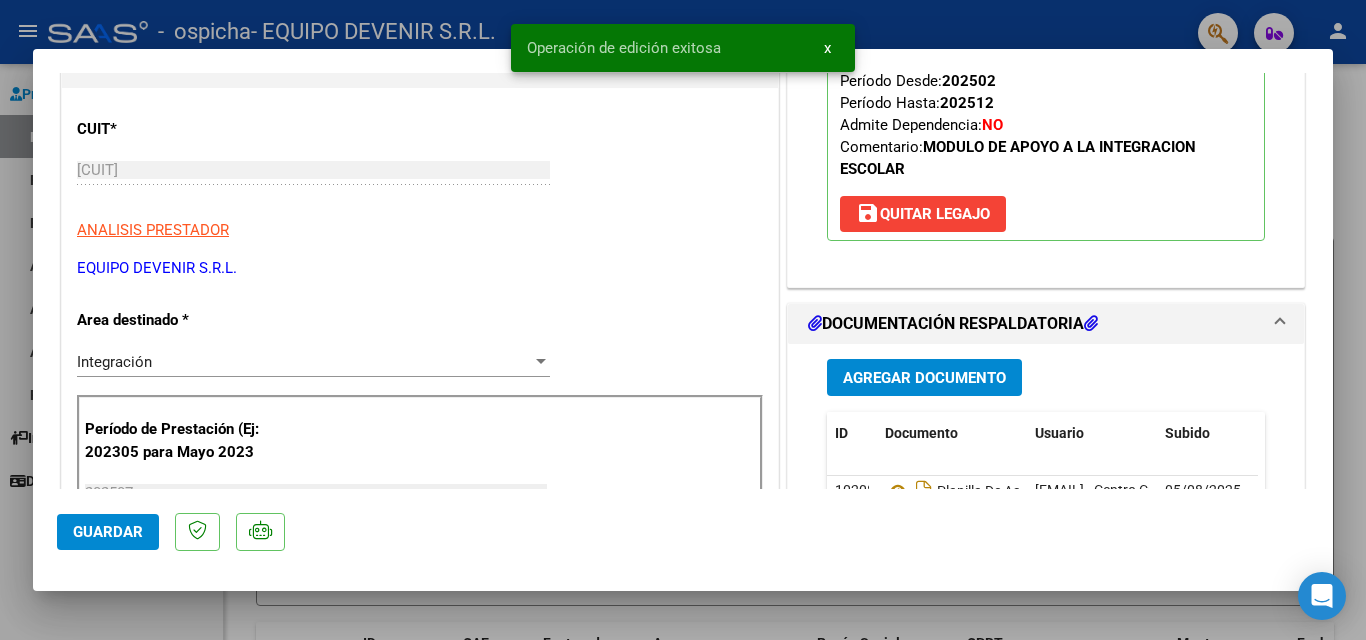 scroll, scrollTop: 0, scrollLeft: 0, axis: both 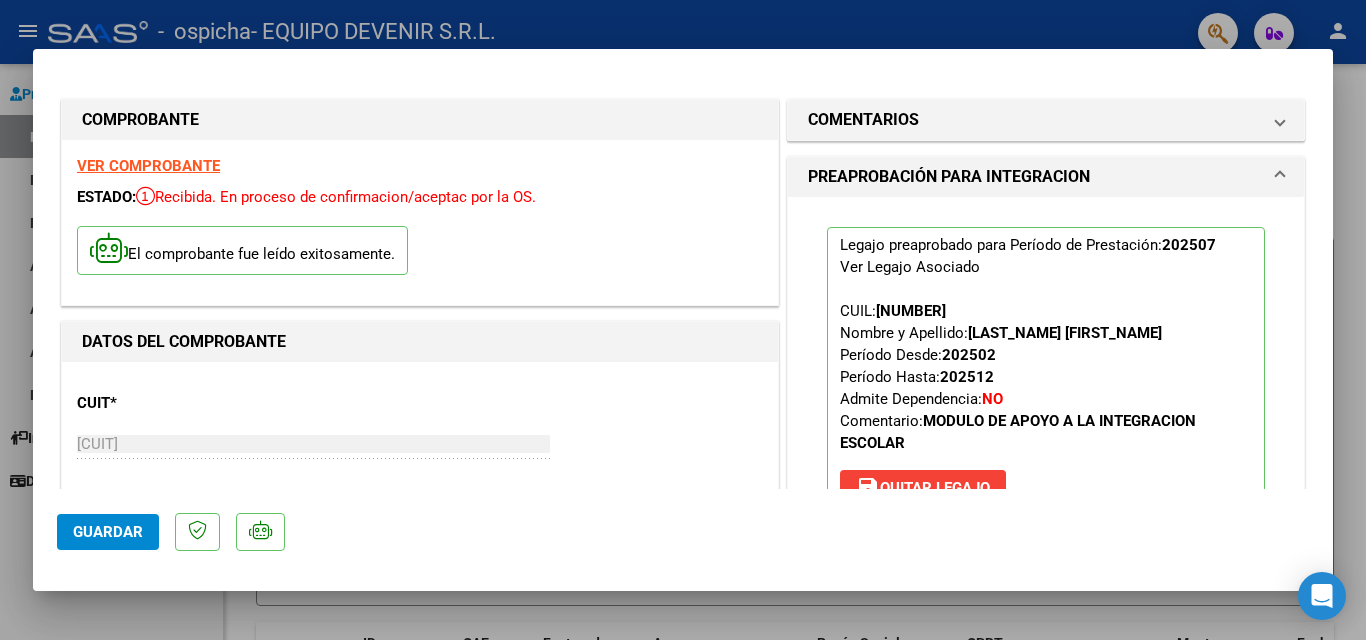 click on "Guardar" 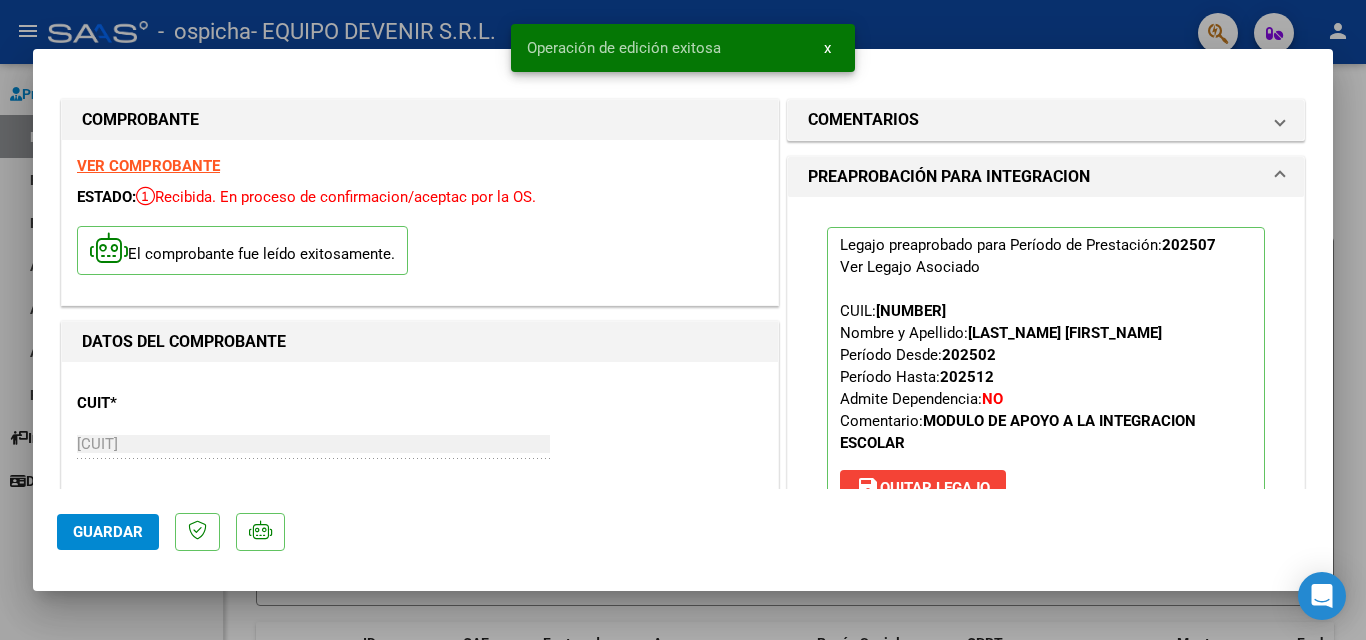 click at bounding box center (683, 320) 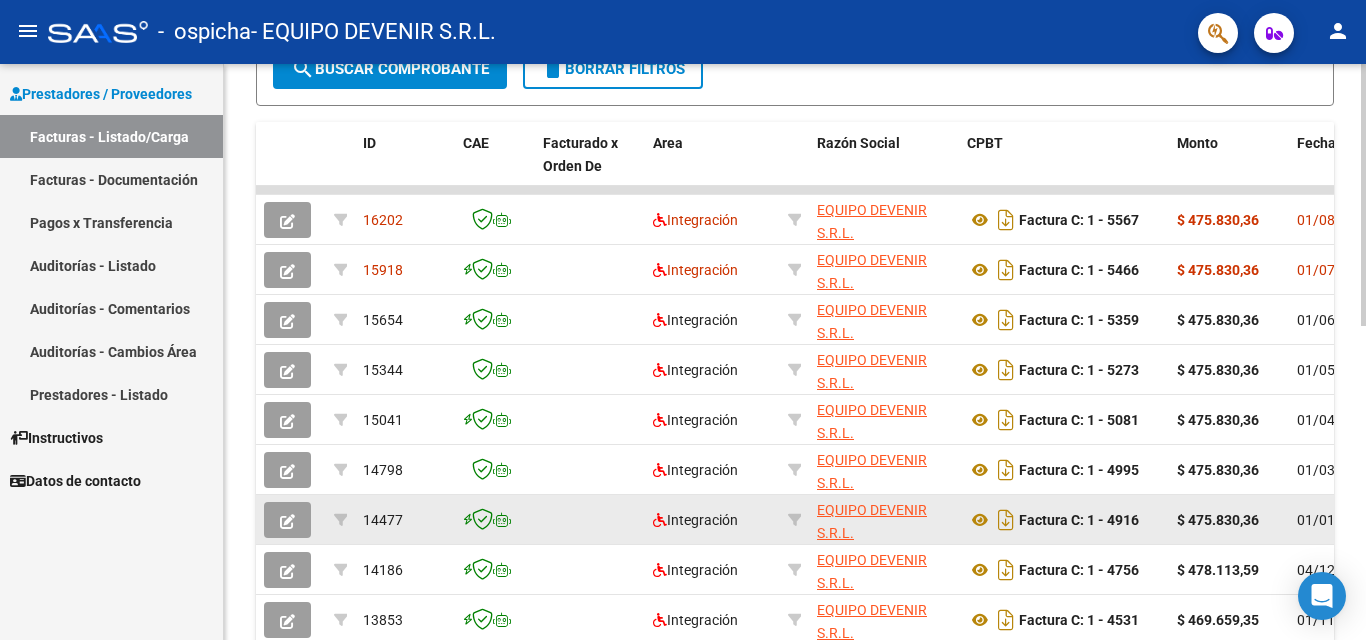 scroll, scrollTop: 600, scrollLeft: 0, axis: vertical 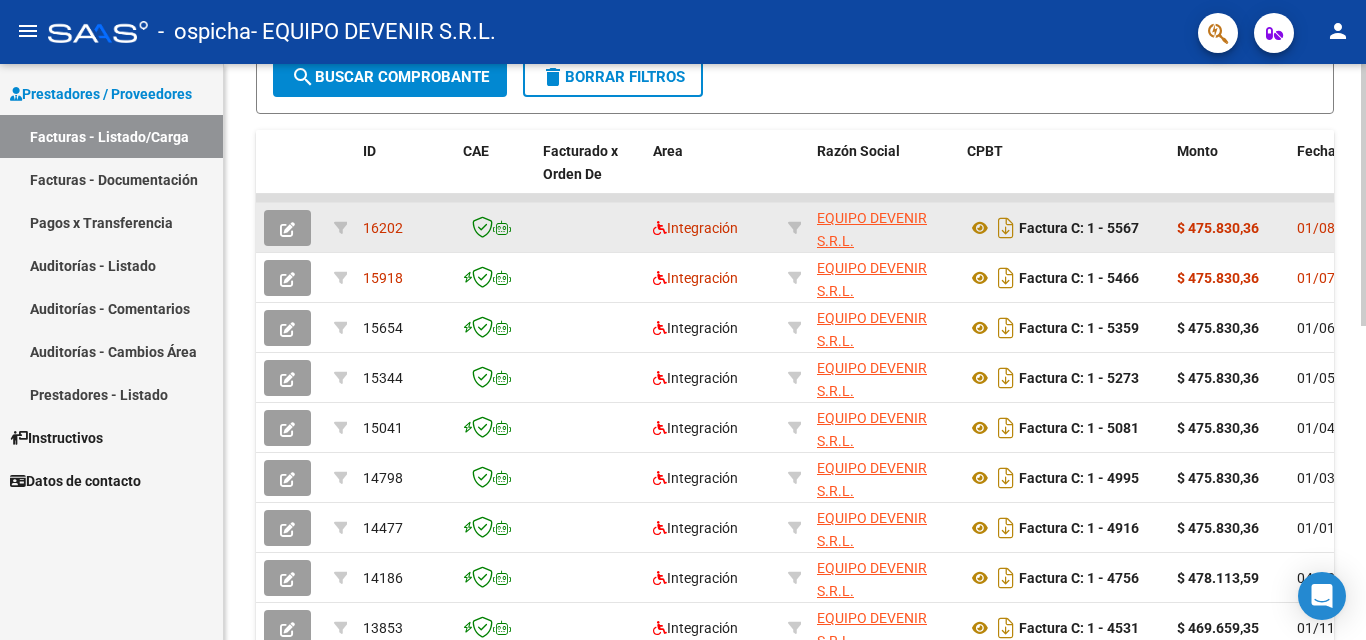 click 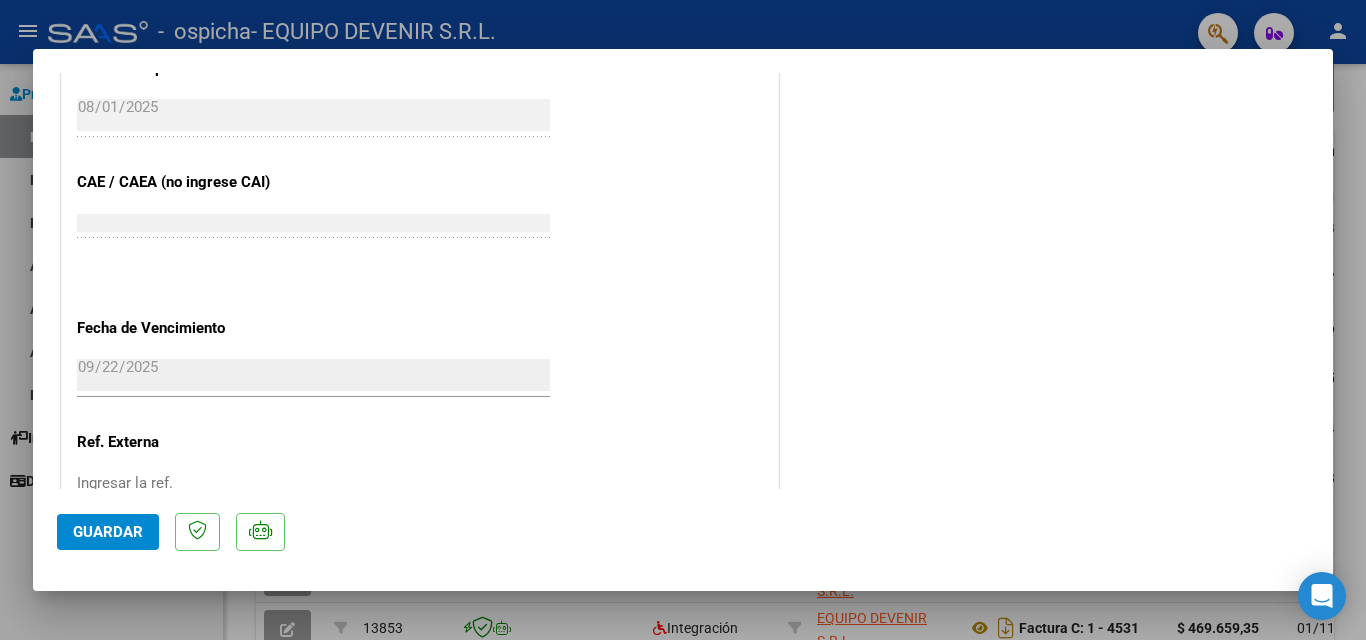 scroll, scrollTop: 1200, scrollLeft: 0, axis: vertical 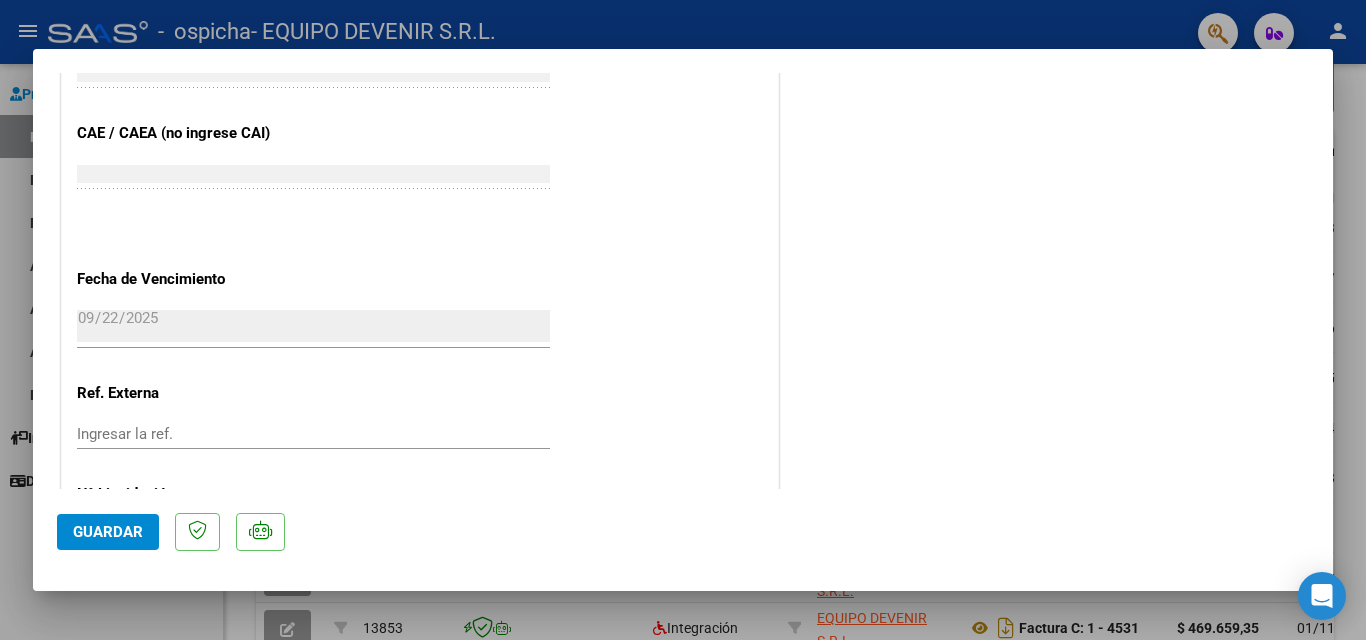 click on "2025-09-22" at bounding box center (313, 326) 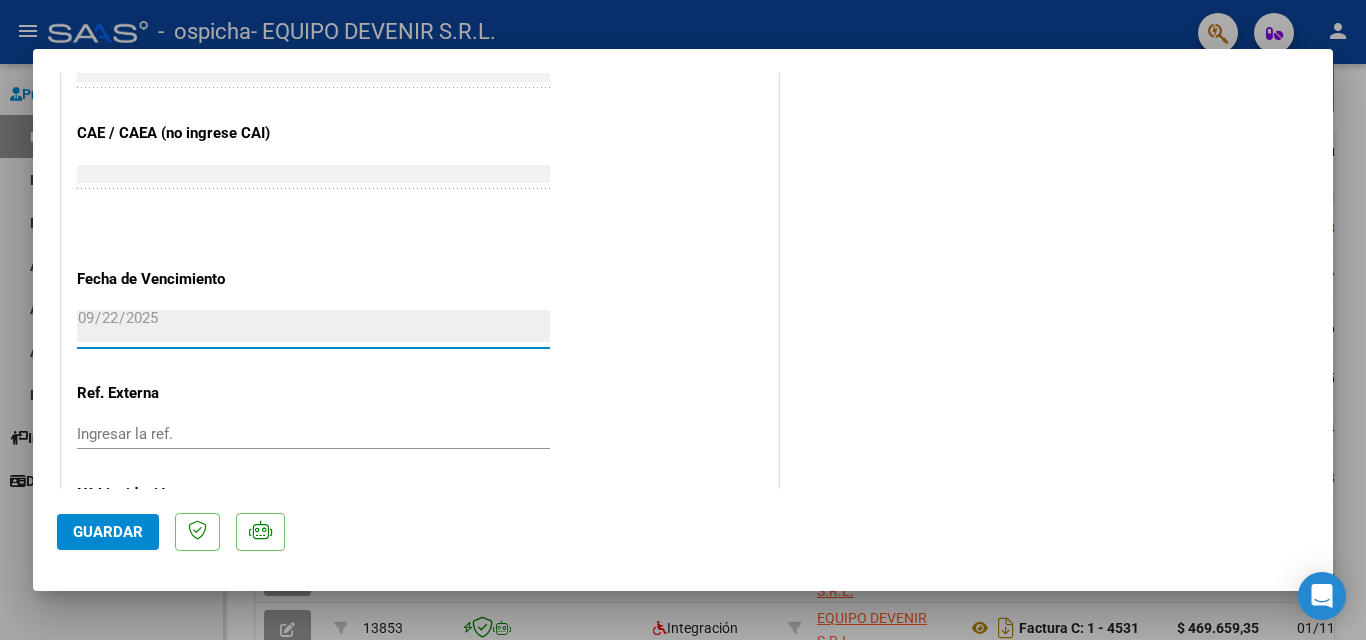 click on "2025-09-22" at bounding box center [313, 326] 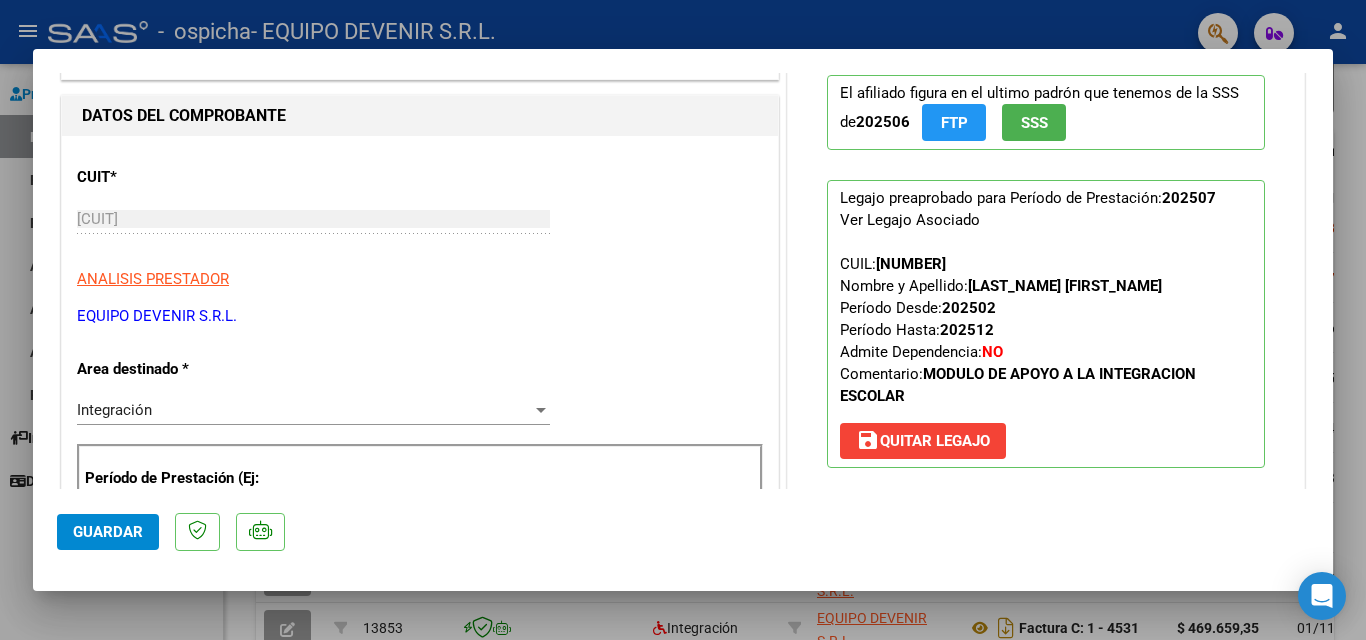 scroll, scrollTop: 0, scrollLeft: 0, axis: both 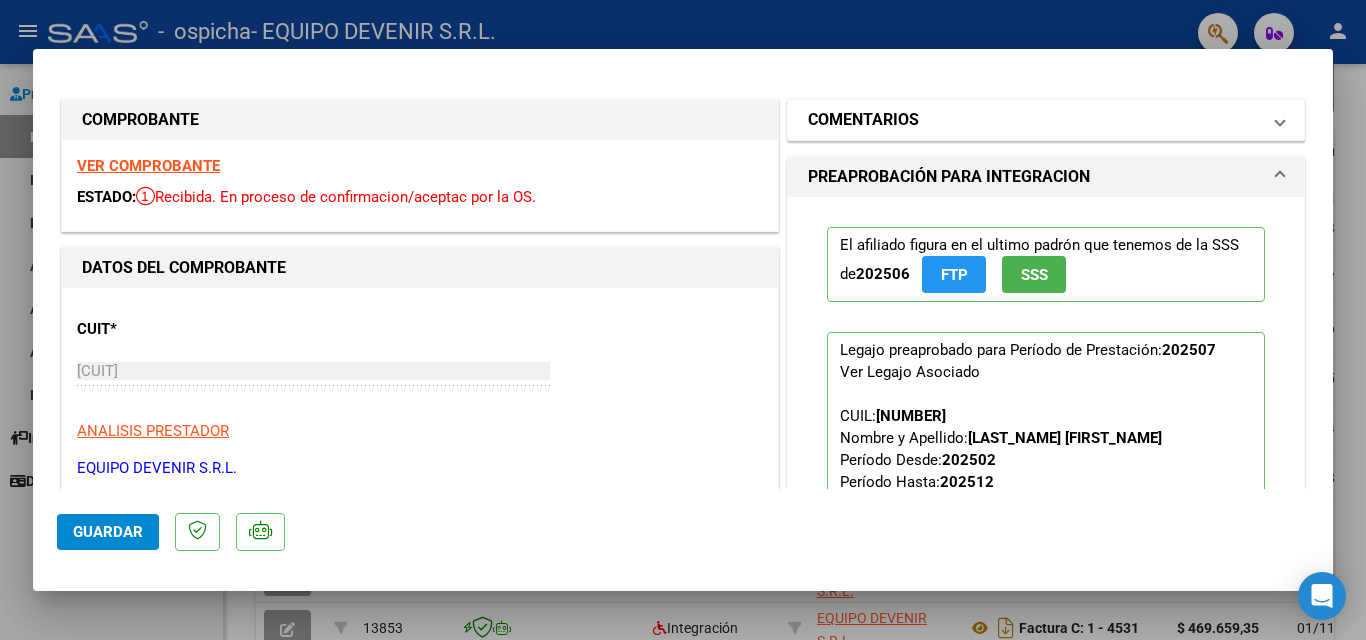 click on "COMENTARIOS" at bounding box center (1034, 120) 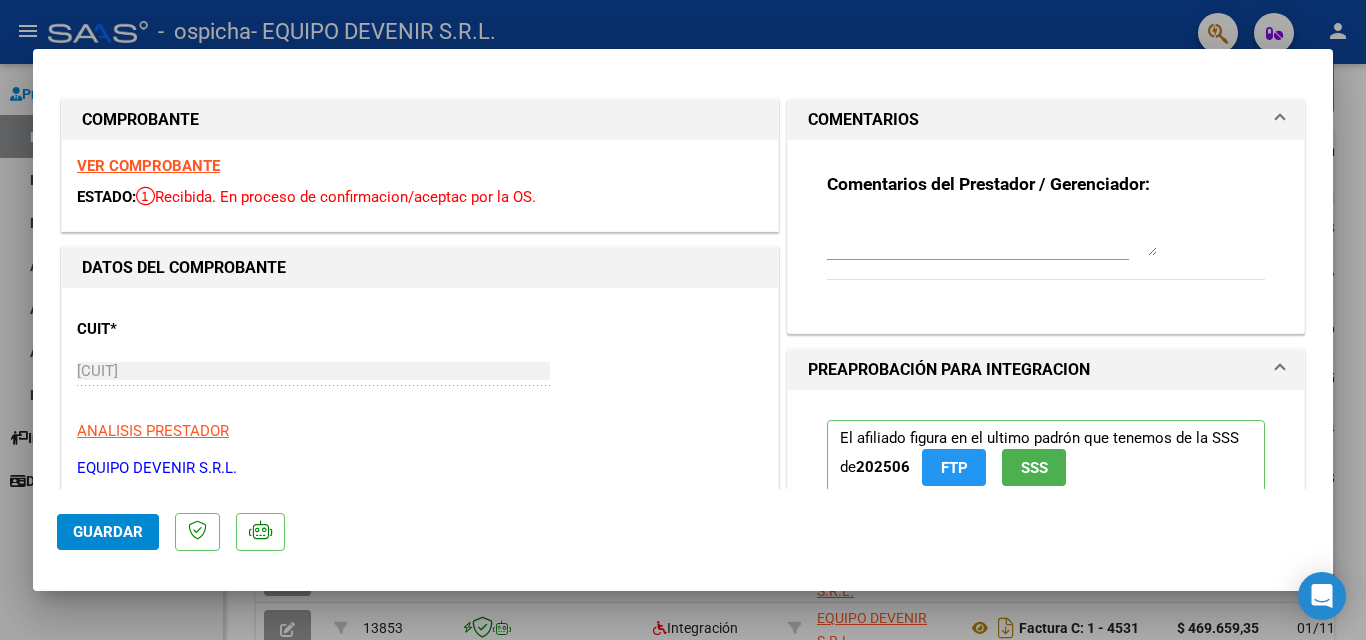 click at bounding box center (992, 236) 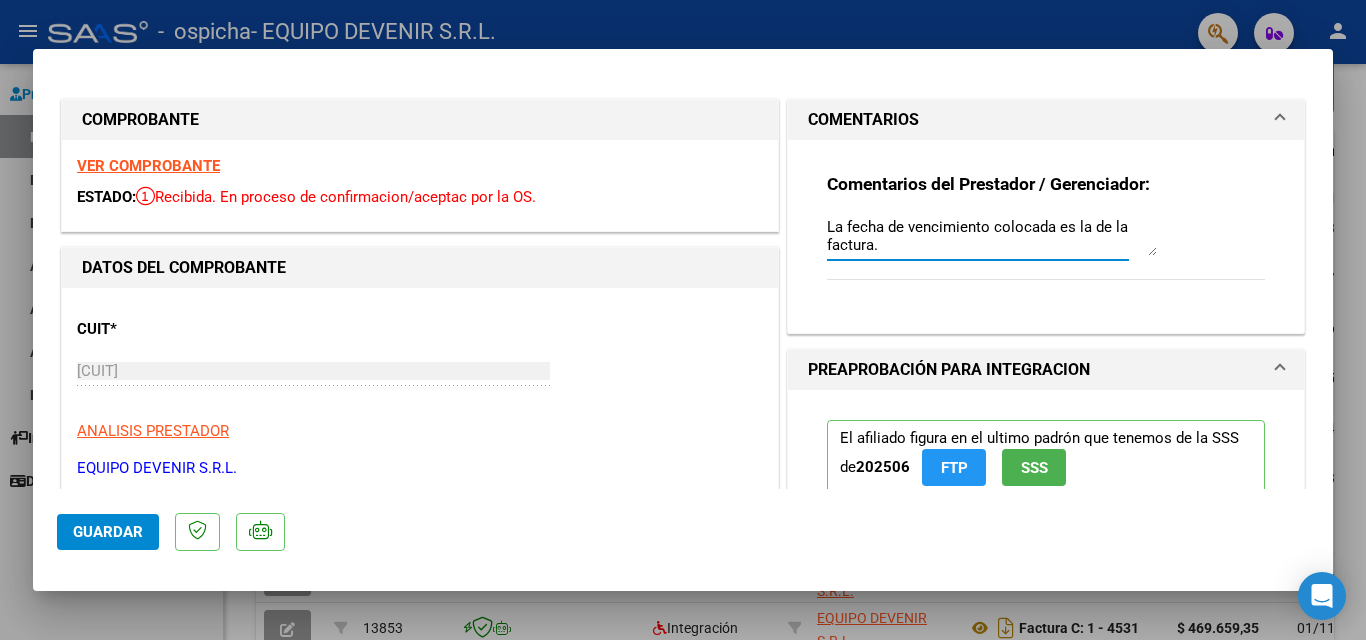 scroll, scrollTop: 17, scrollLeft: 0, axis: vertical 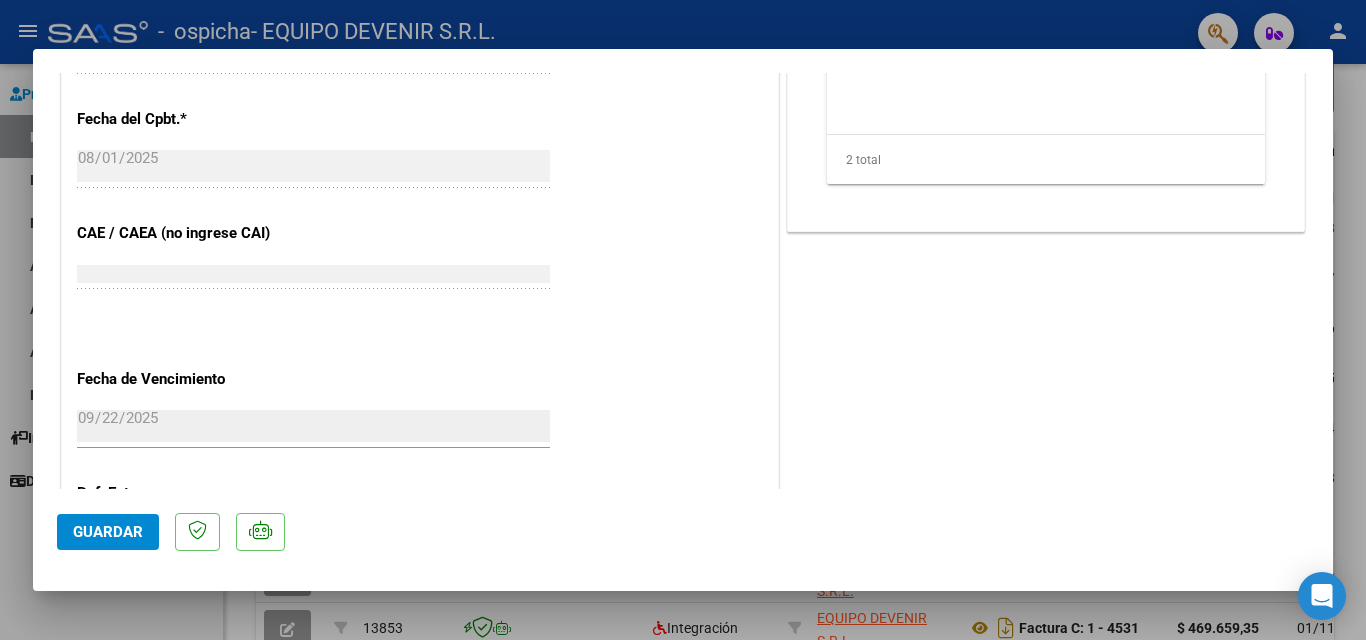type on "La fecha de vencimiento colocada es la de la factura.
Fecha vencimiento del CAE: 11/08/2025" 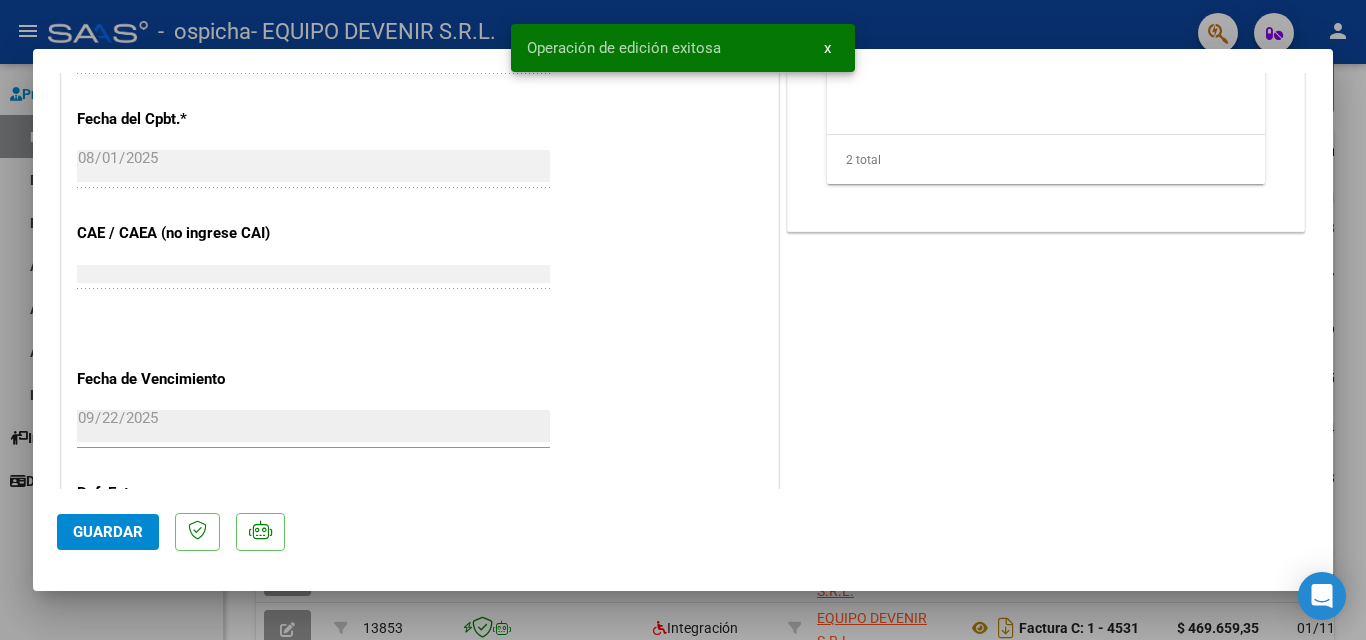 click at bounding box center [683, 320] 